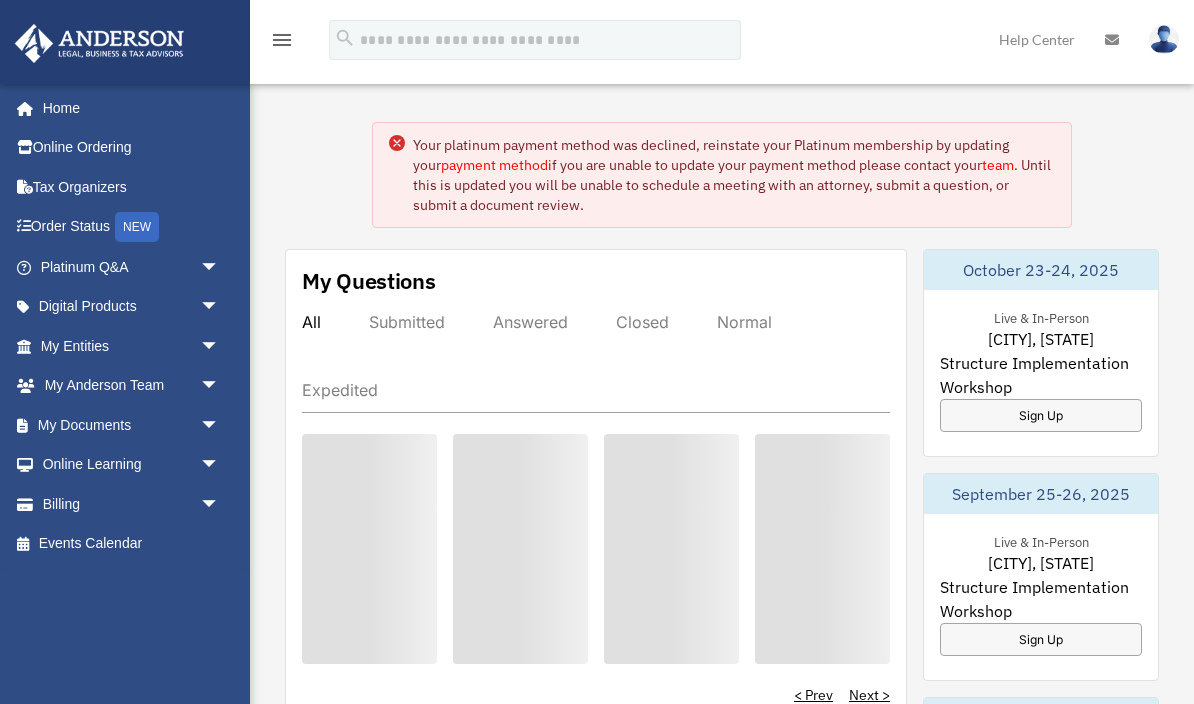scroll, scrollTop: 0, scrollLeft: 0, axis: both 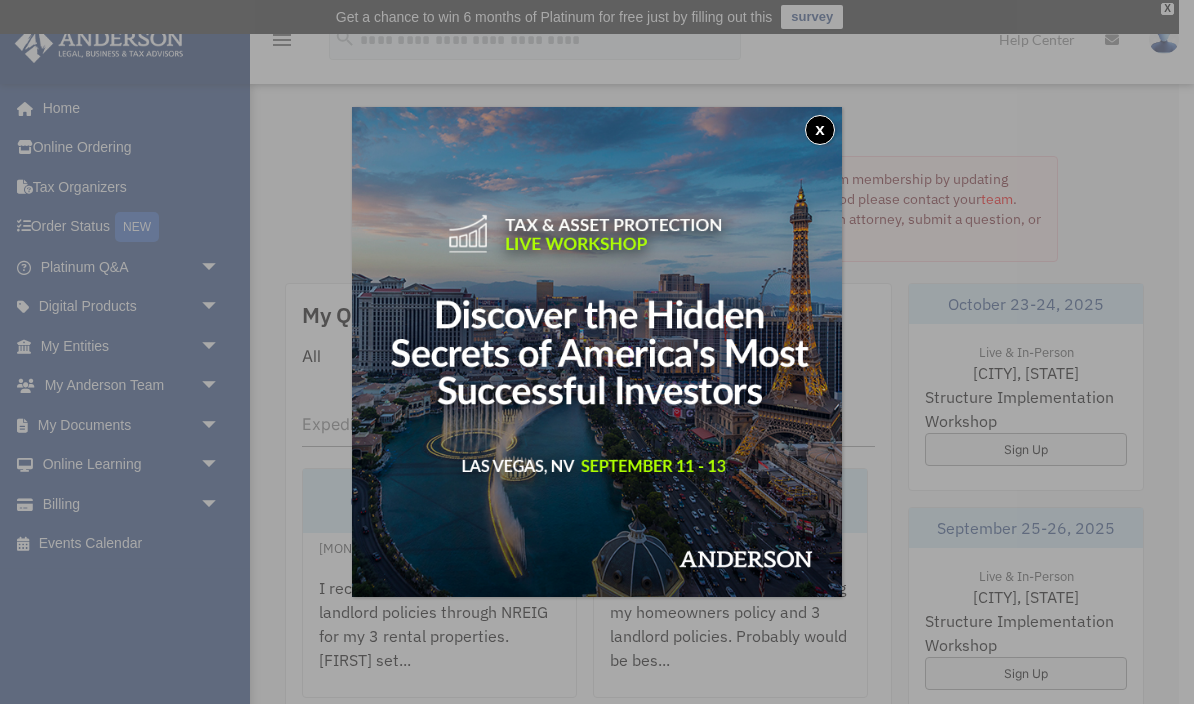 click on "x" at bounding box center [820, 130] 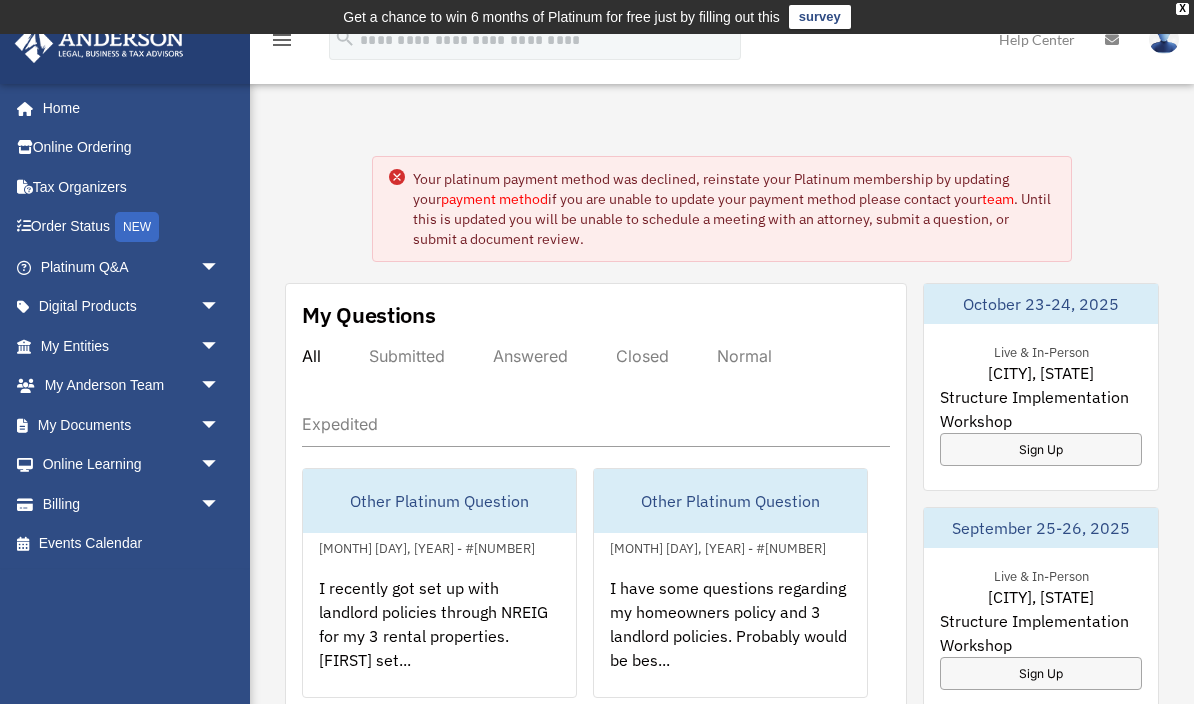 click on "payment method" at bounding box center (494, 199) 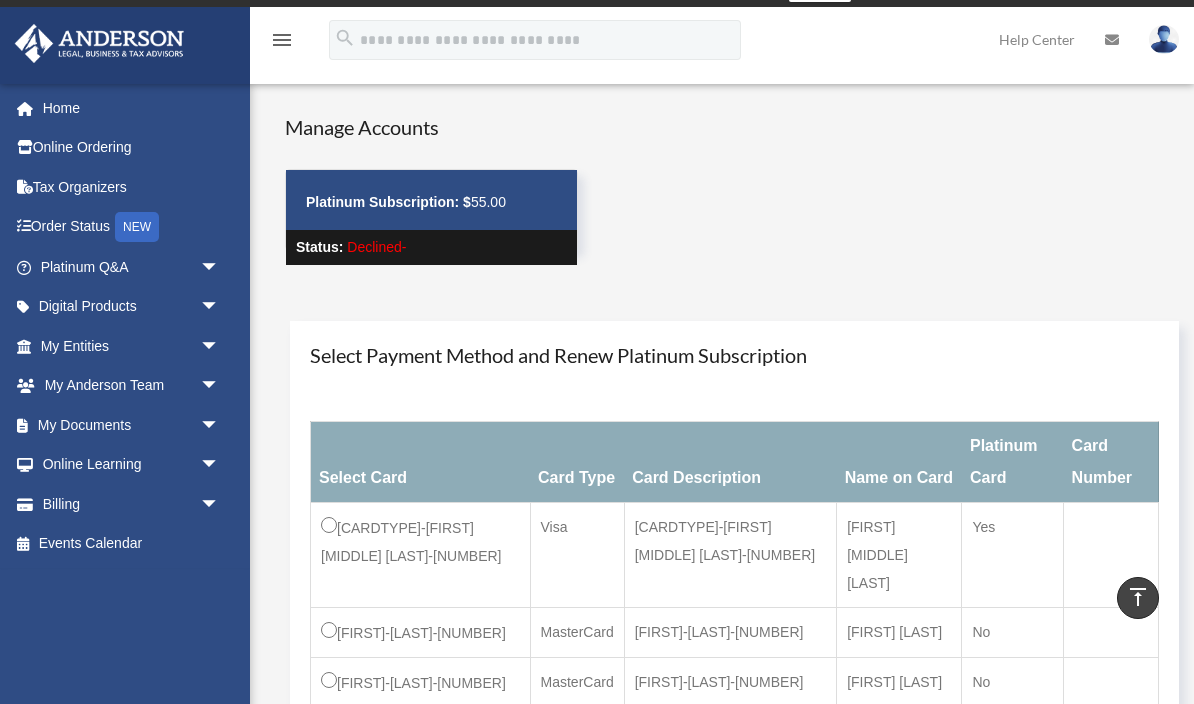 scroll, scrollTop: 0, scrollLeft: 0, axis: both 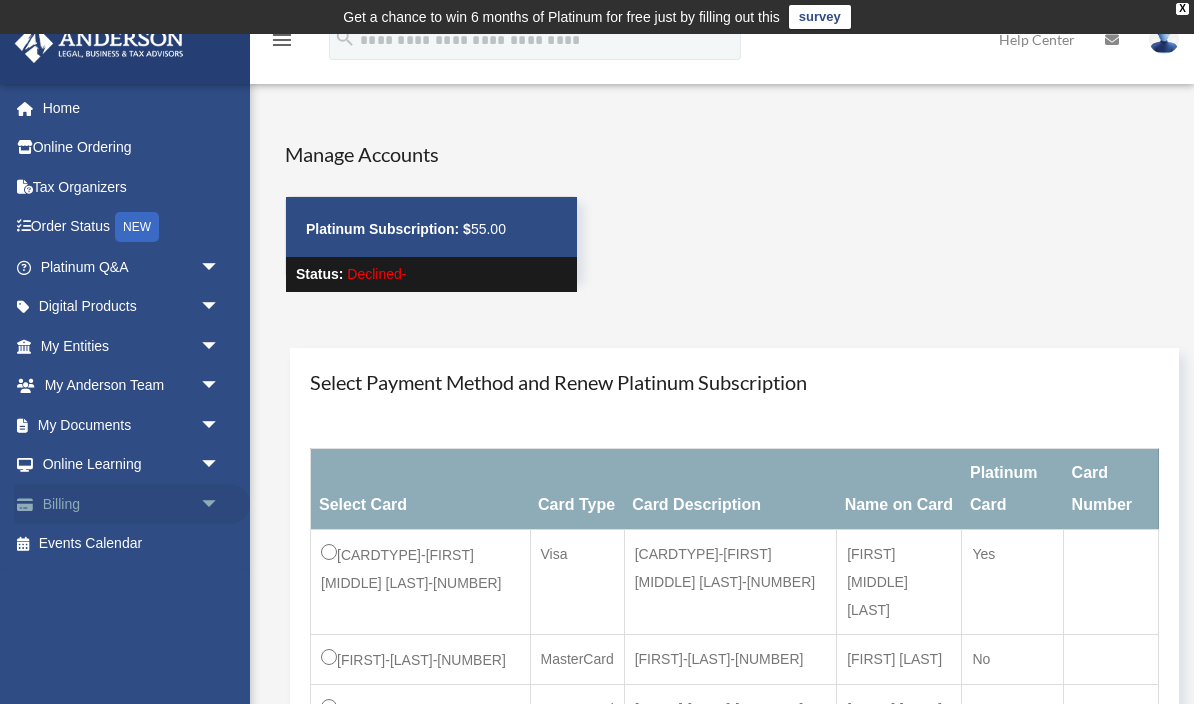 click on "arrow_drop_down" at bounding box center [220, 504] 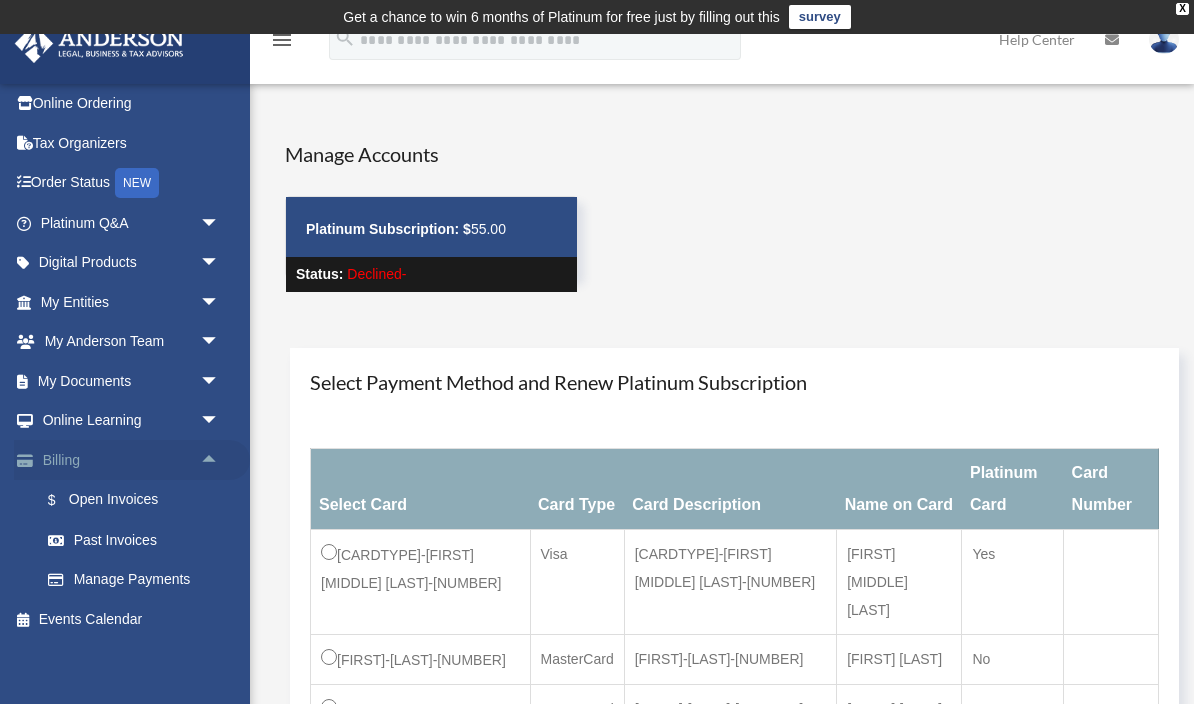 scroll, scrollTop: 43, scrollLeft: 0, axis: vertical 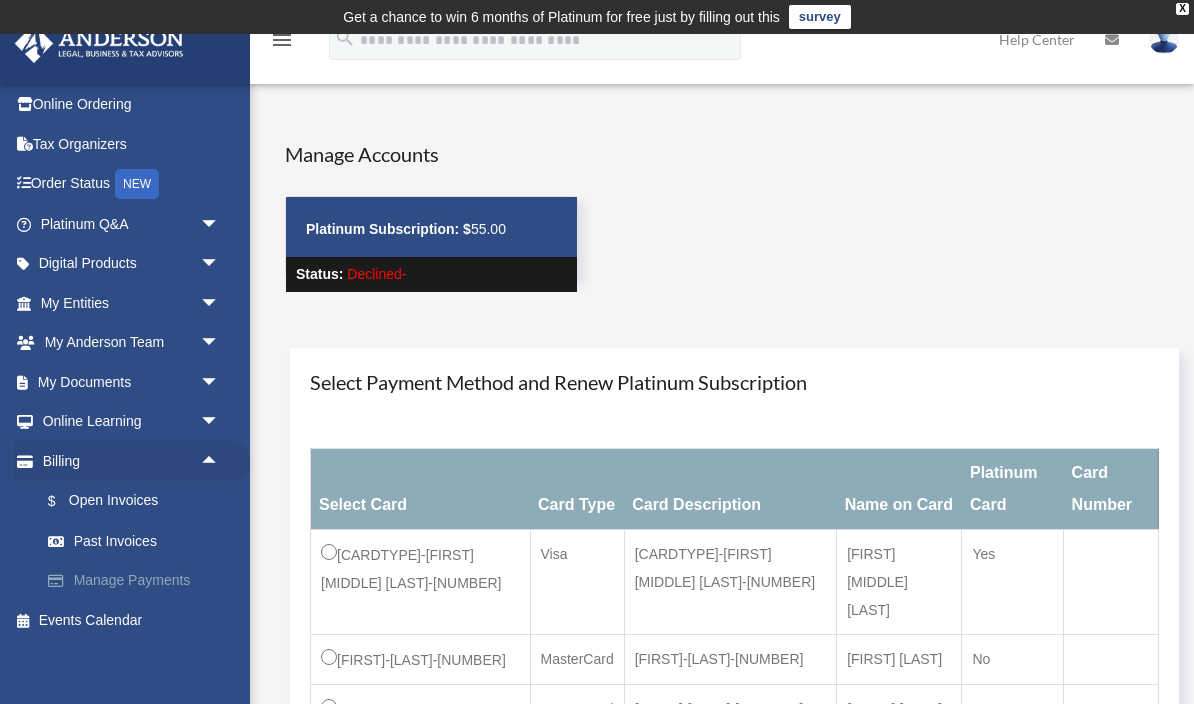 click on "Manage Payments" at bounding box center (139, 581) 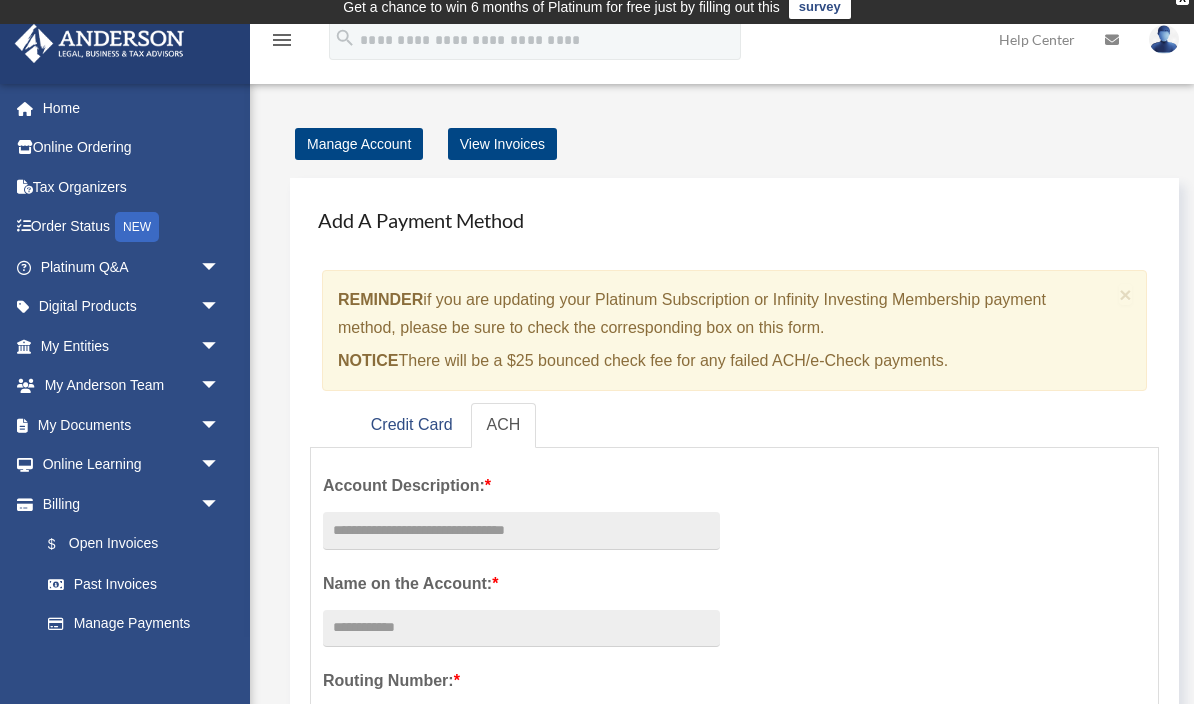 scroll, scrollTop: 36, scrollLeft: 0, axis: vertical 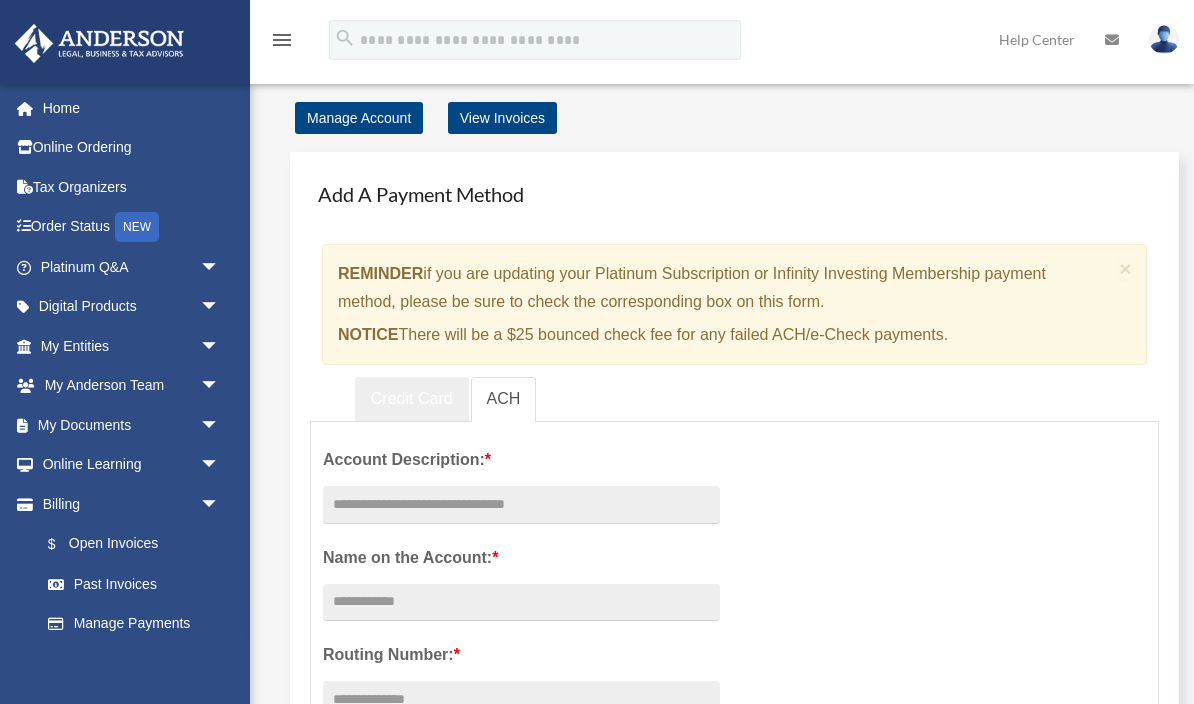 click on "Credit Card" at bounding box center [412, 399] 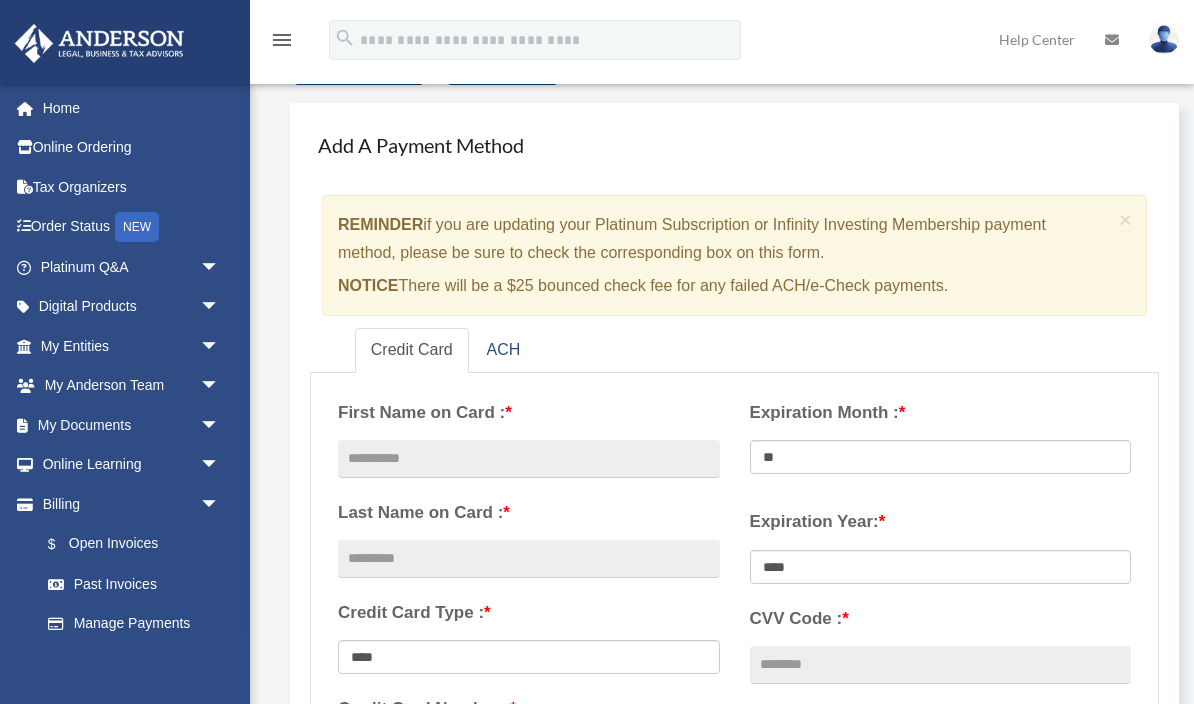 scroll, scrollTop: 0, scrollLeft: 0, axis: both 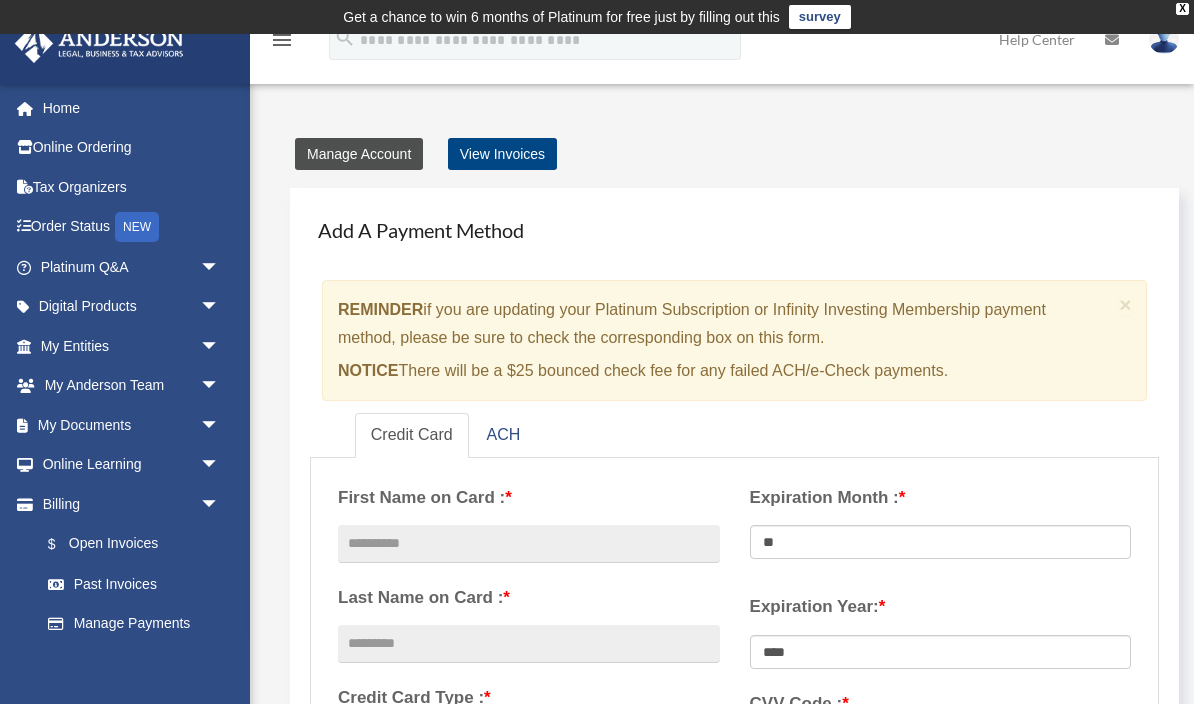 click on "Manage Account" at bounding box center (359, 154) 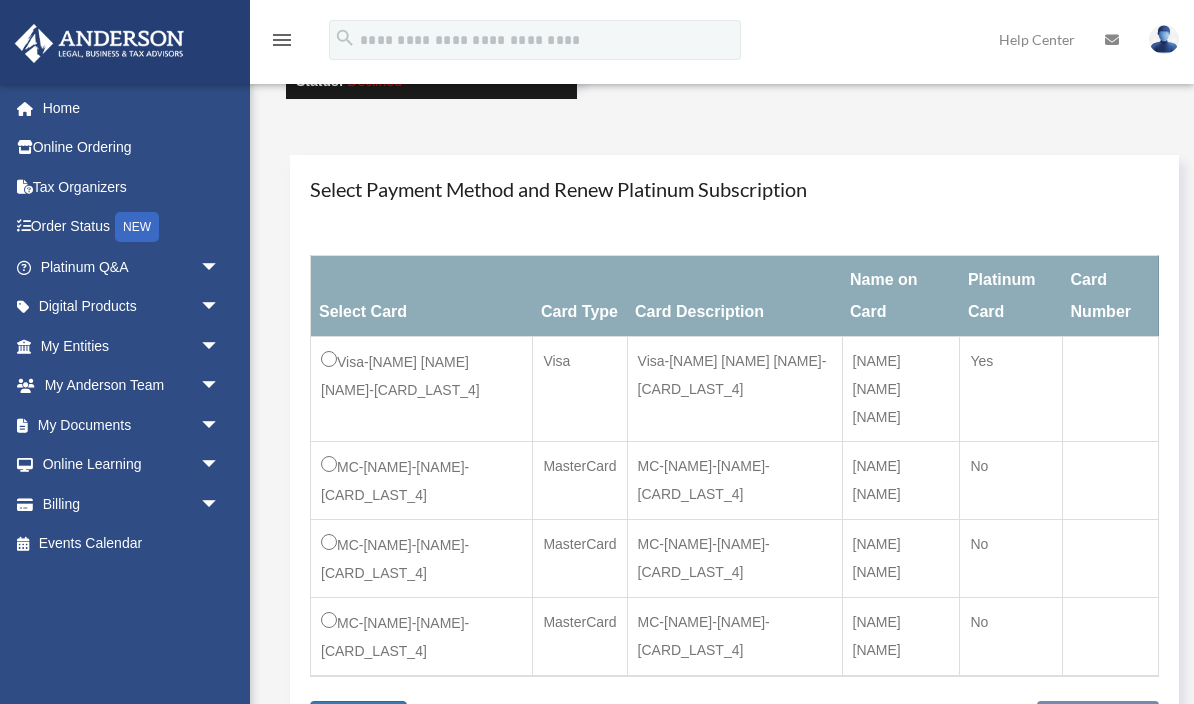 scroll, scrollTop: 192, scrollLeft: 0, axis: vertical 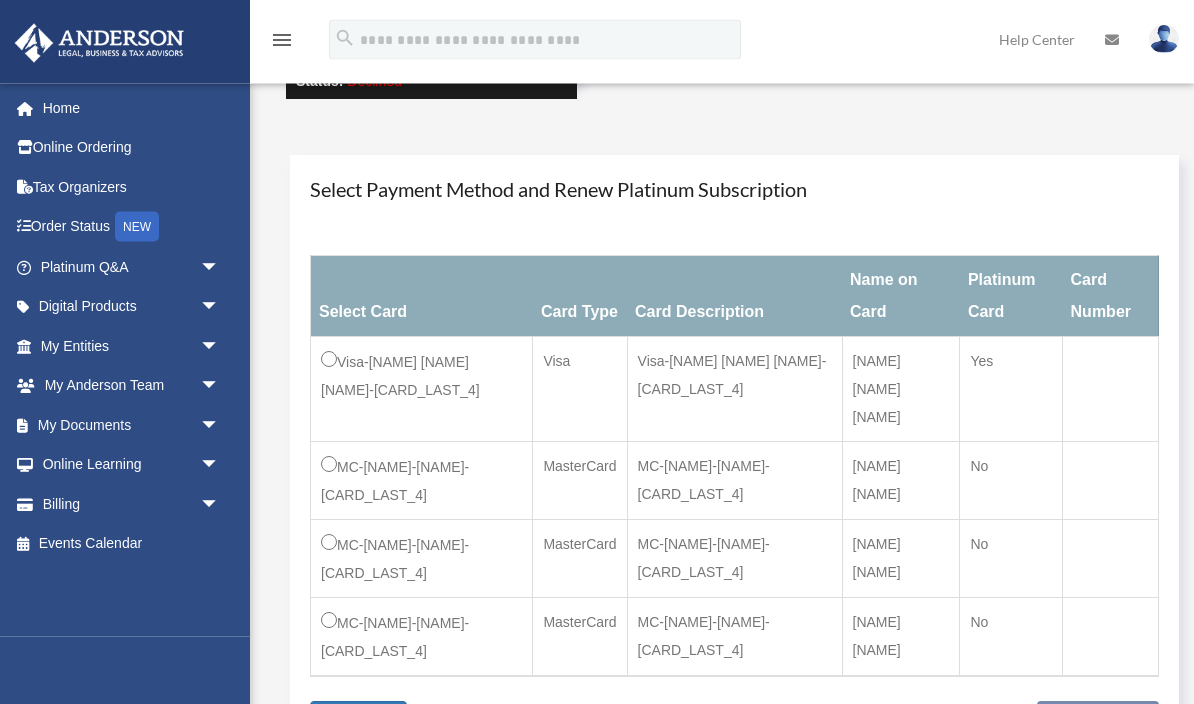 click on "Visa-David M.G.-Bonsukan-5748" at bounding box center [422, 390] 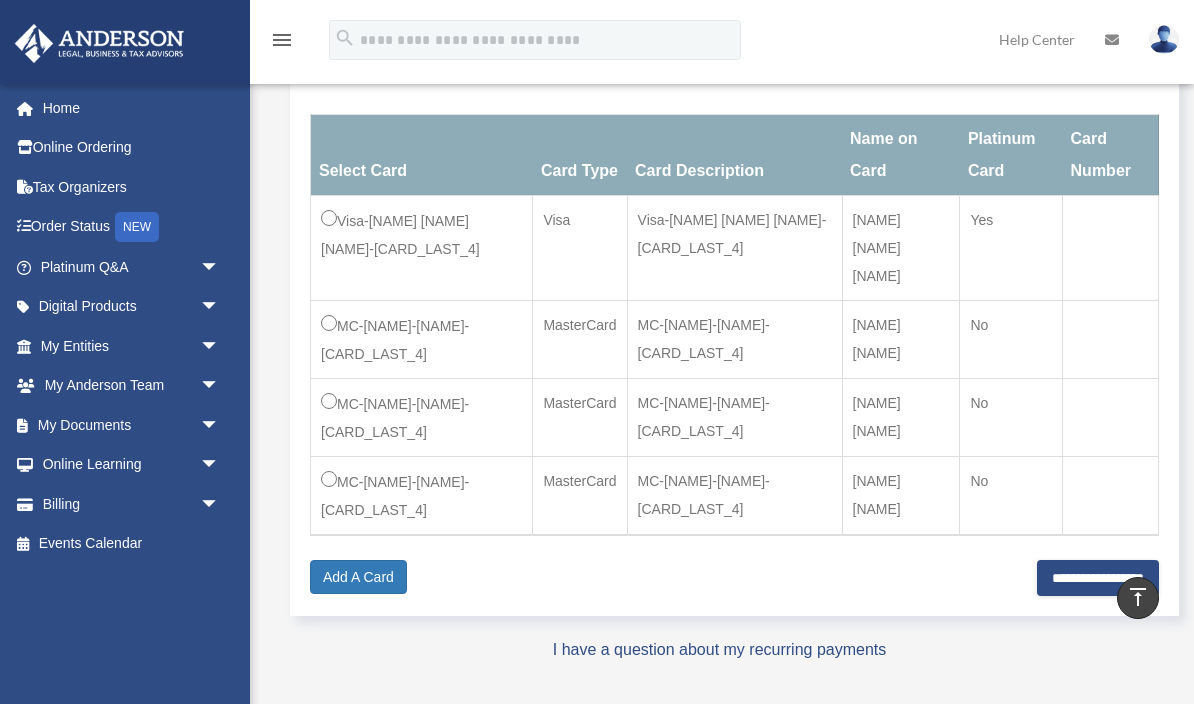 scroll, scrollTop: 333, scrollLeft: 0, axis: vertical 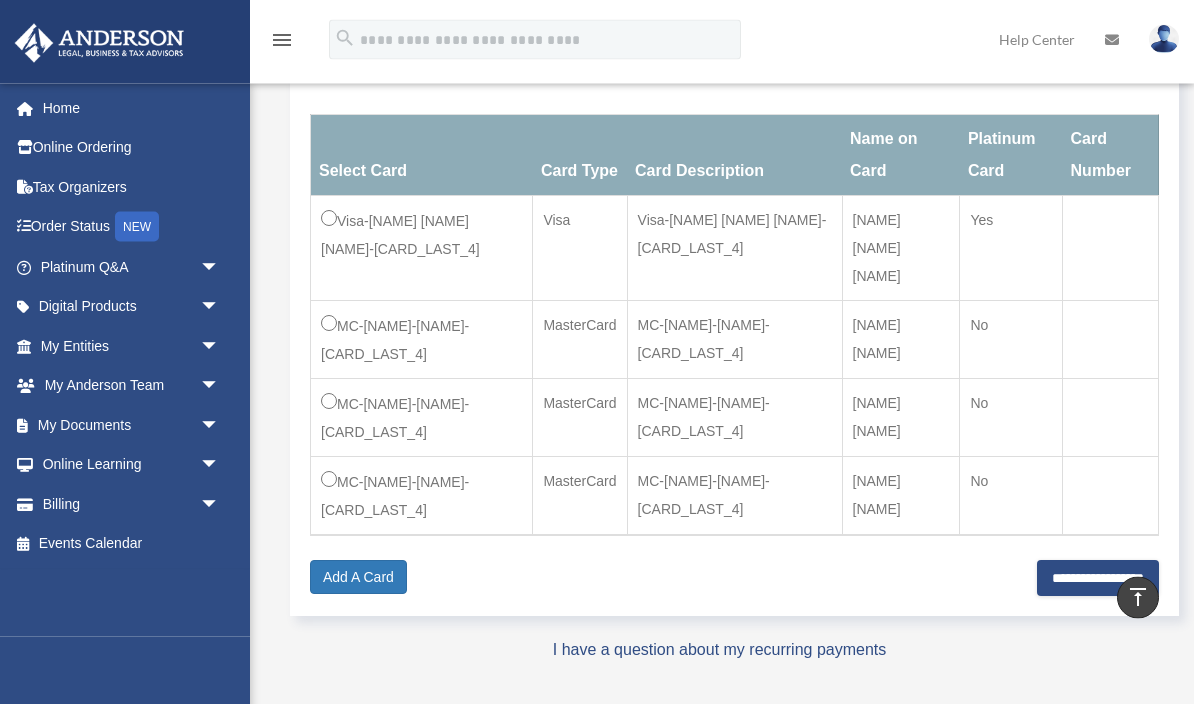 click on "Select Payment Method and Renew Platinum Subscription
Select Card
Card Type
Card Description
Name on Card
Platinum Card
Card Number
Visa-David M.G.-Bonsukan-5748
Visa
Visa-David M.G.-Bonsukan-5748
David M.G. Bonsukan
Yes
MC-David-Bonsukan-1850
MasterCard
MC-David-Bonsukan-1850
David Bonsukan No MasterCard No No" at bounding box center (734, 316) 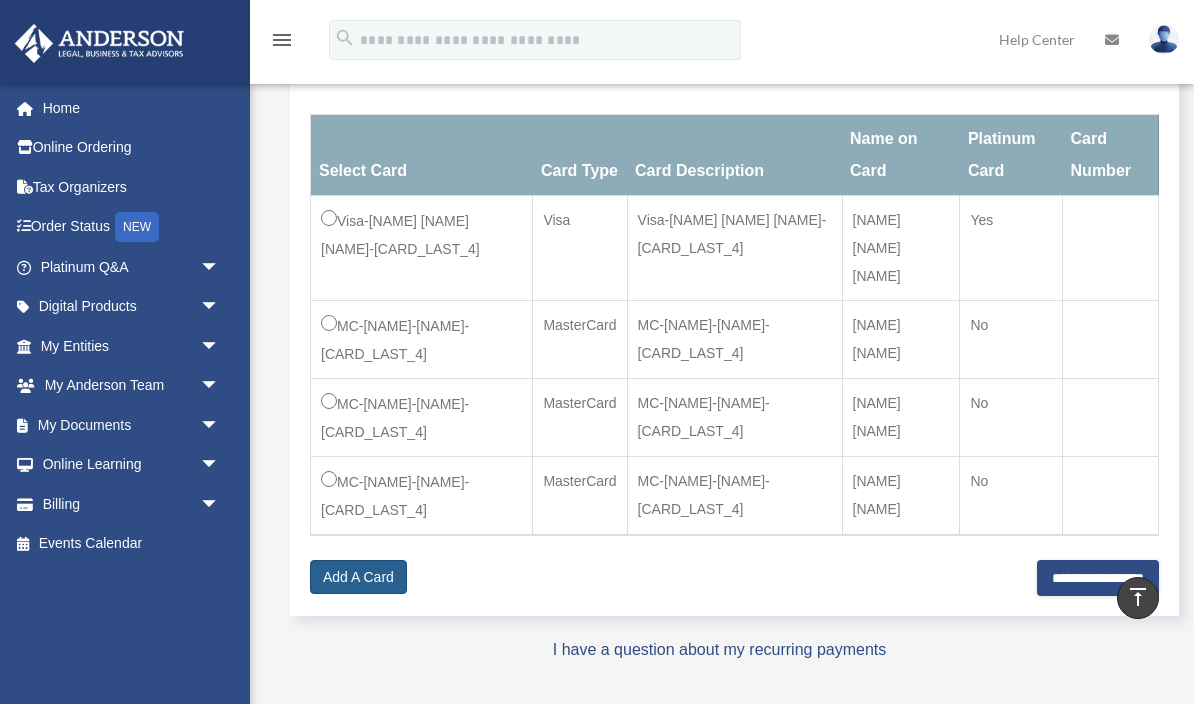 click on "Add A Card" at bounding box center (358, 577) 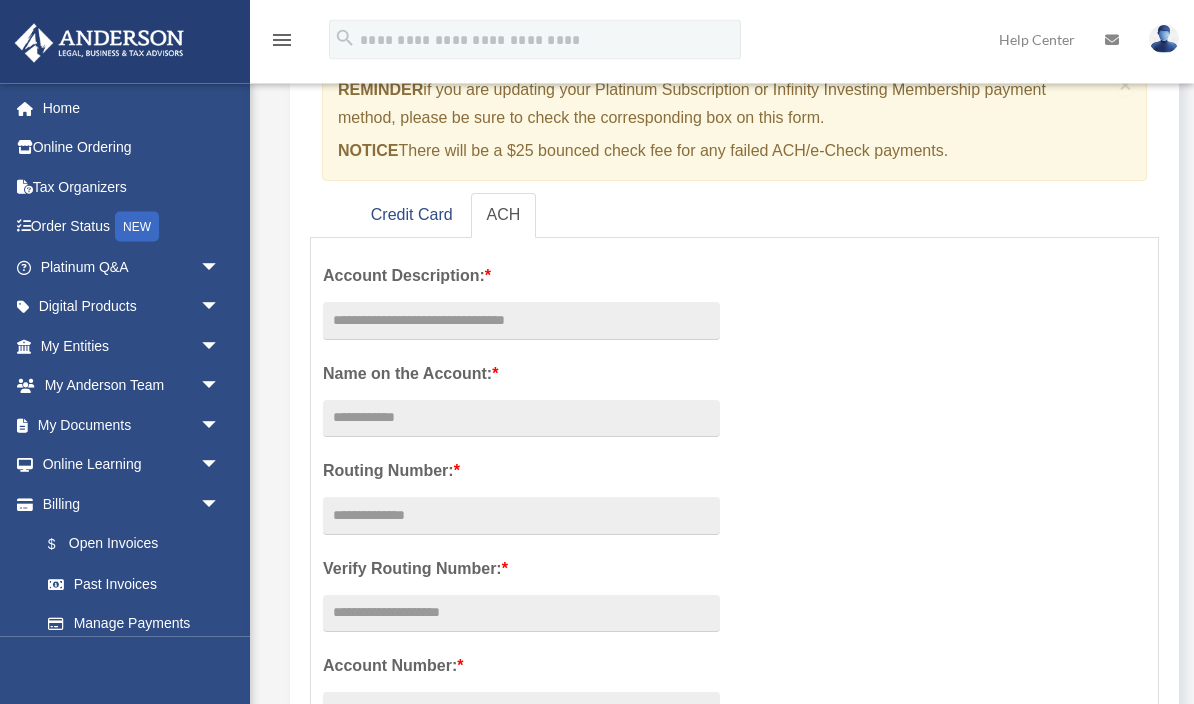 scroll, scrollTop: 220, scrollLeft: 0, axis: vertical 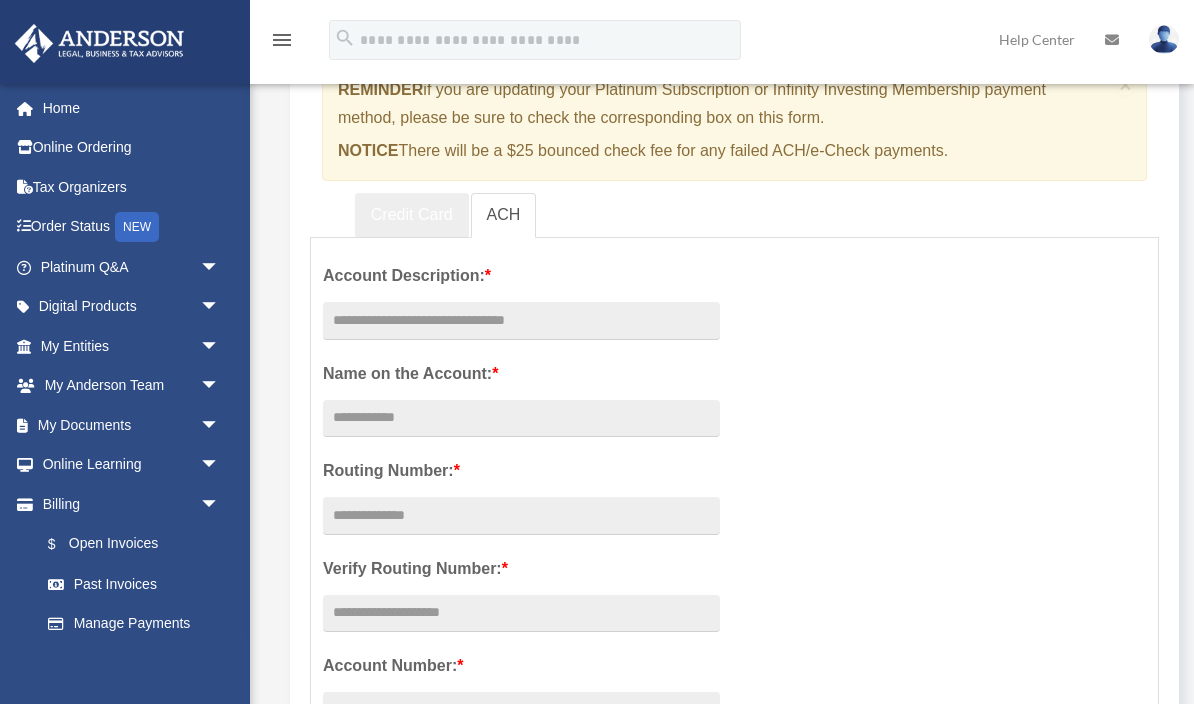 click on "Credit Card" at bounding box center [412, 215] 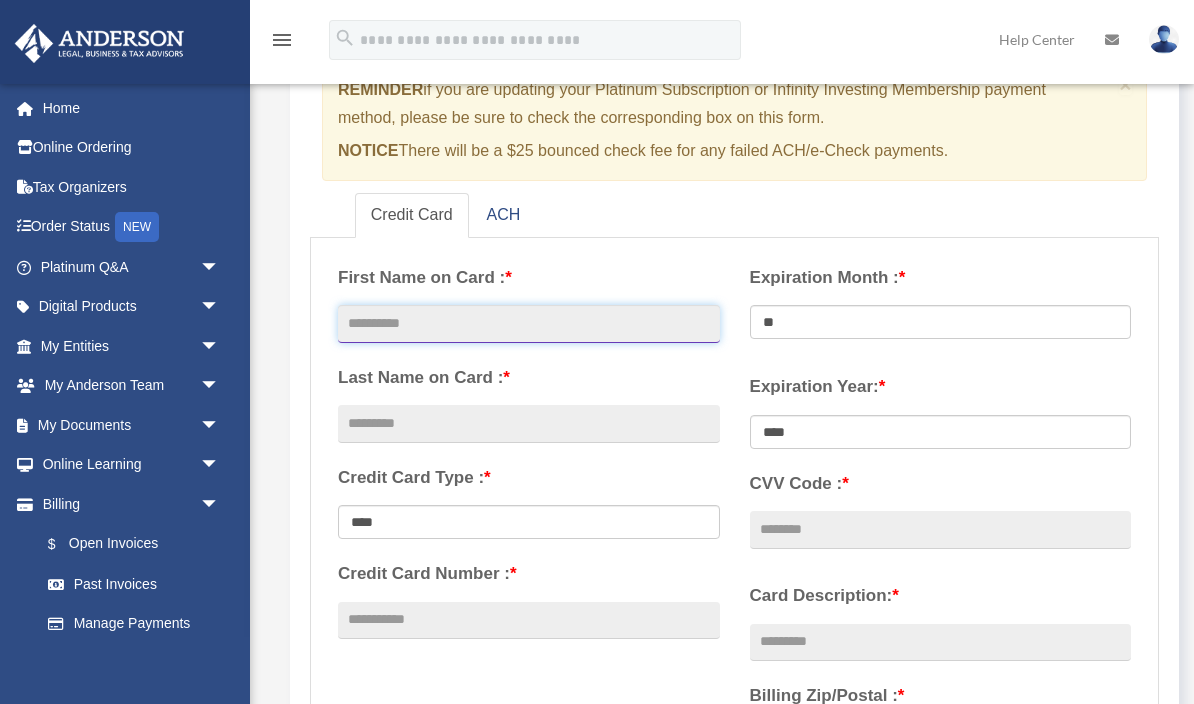 click at bounding box center (529, 324) 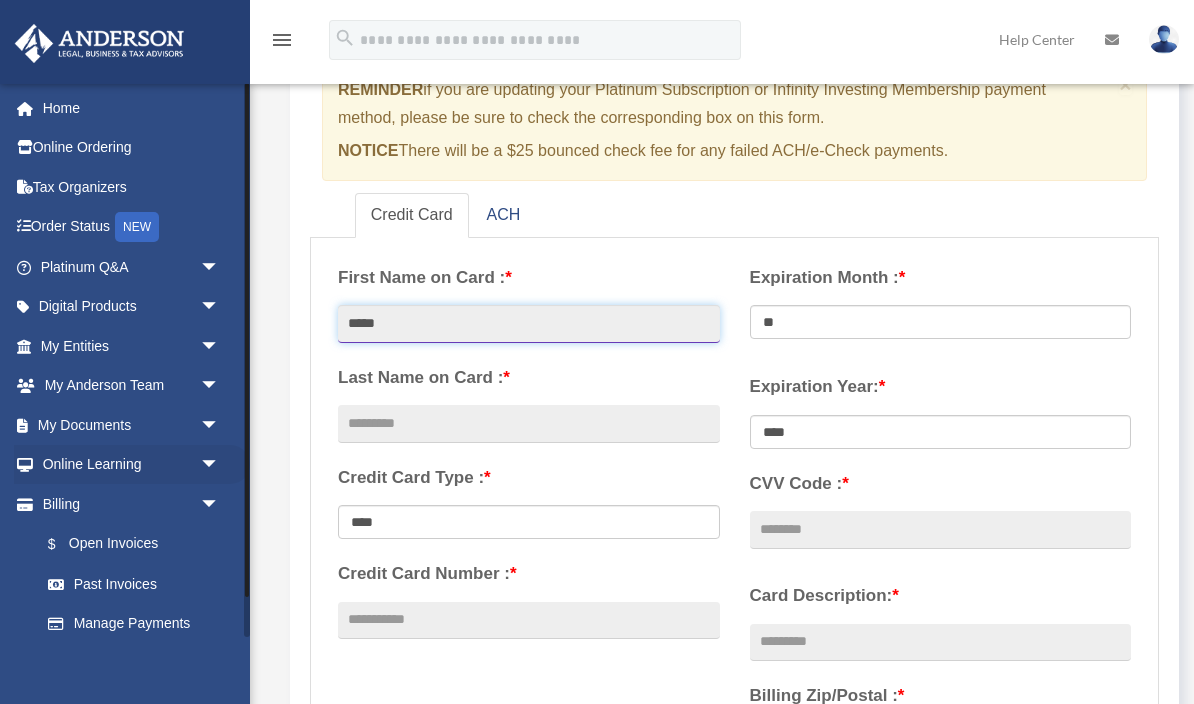 type on "*****" 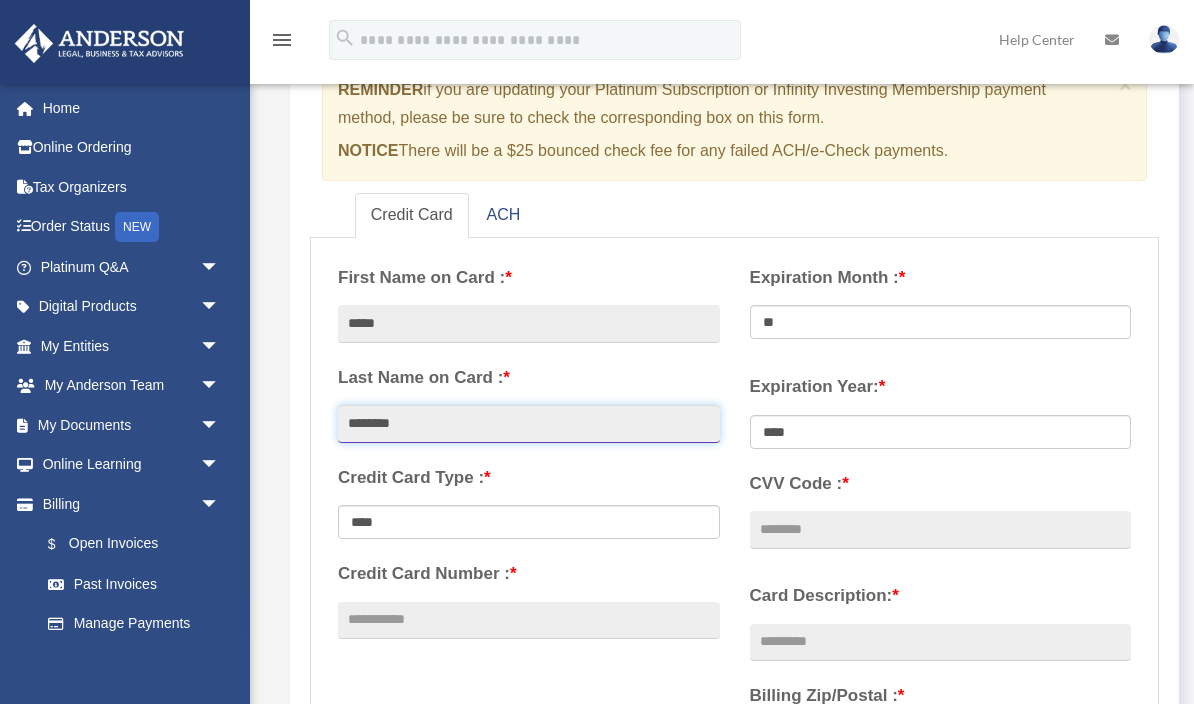 type on "********" 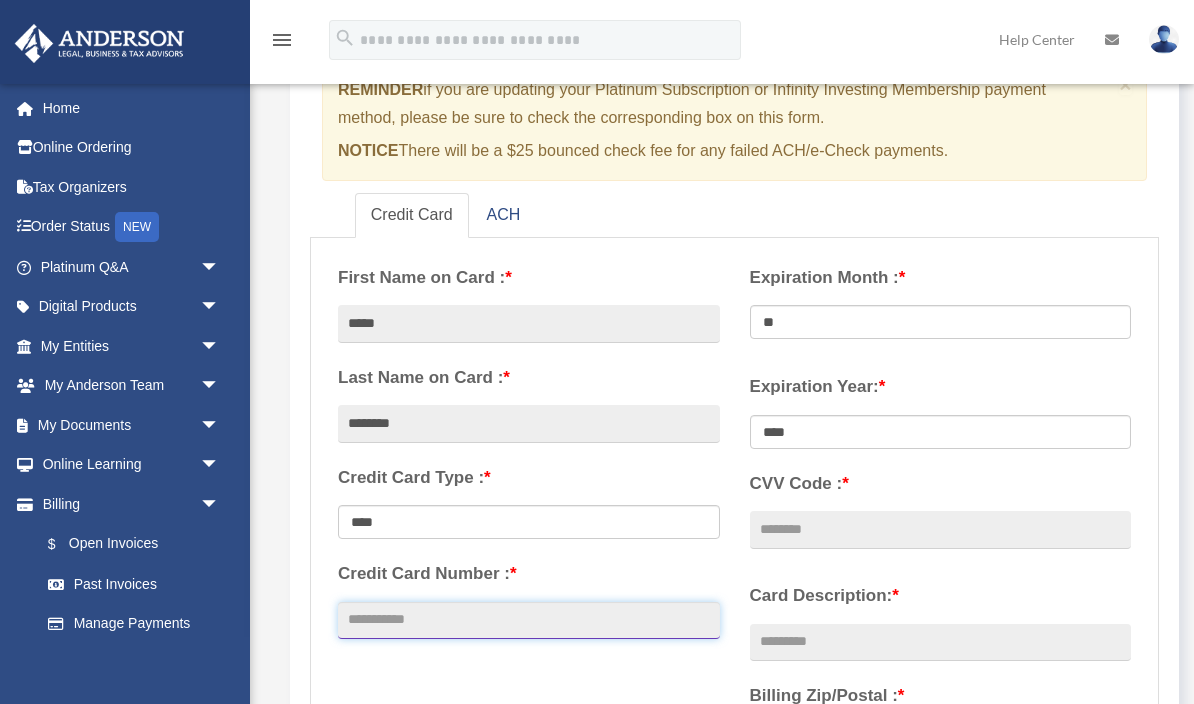 click on "Credit Card Number : *" at bounding box center [529, 621] 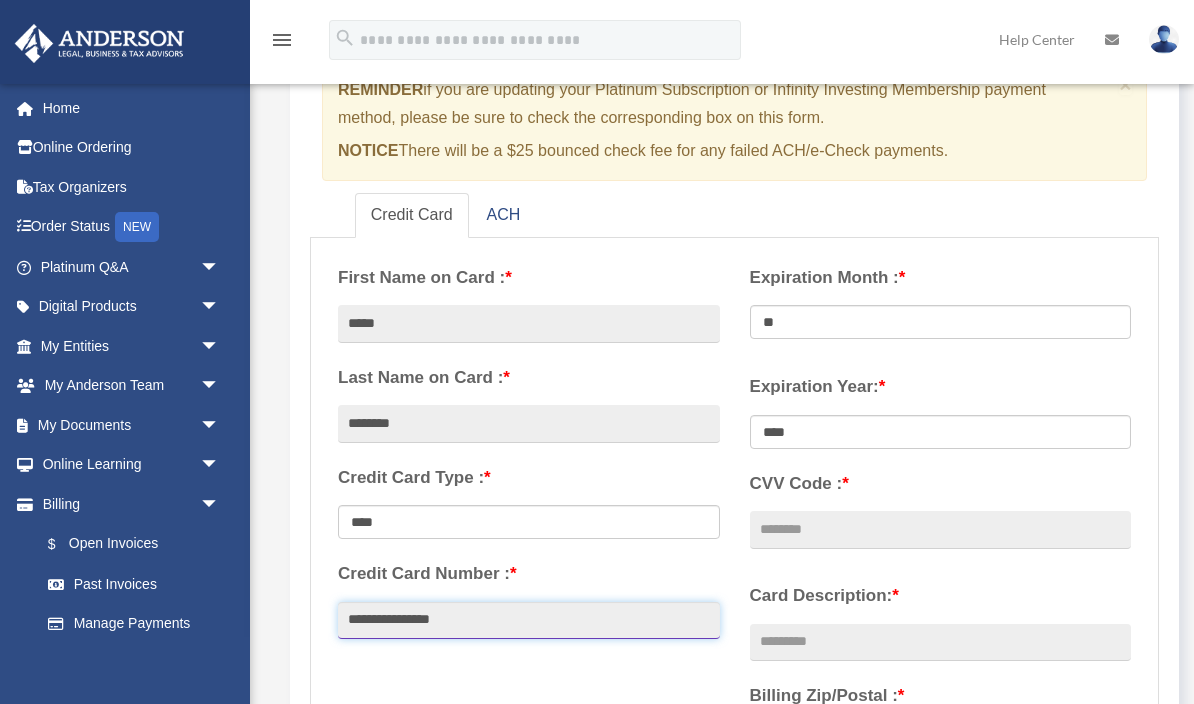 type on "**********" 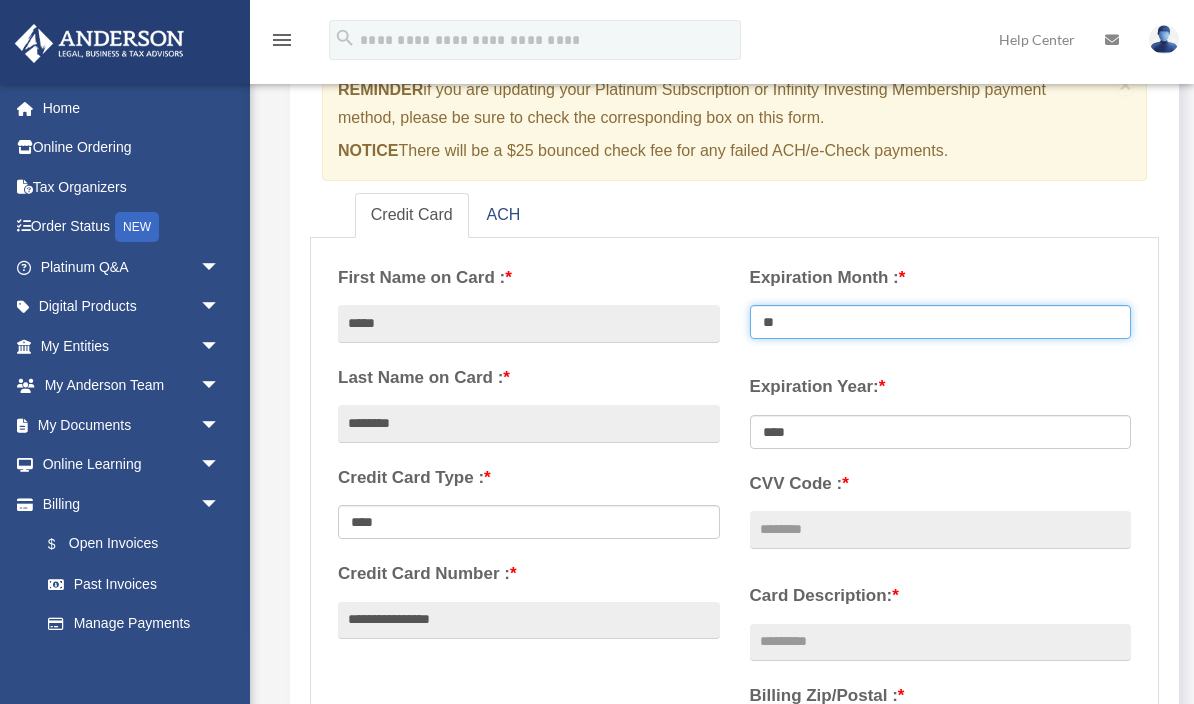 click on "**
**
**
**
**
**
**
** ** ** ** **" at bounding box center [941, 322] 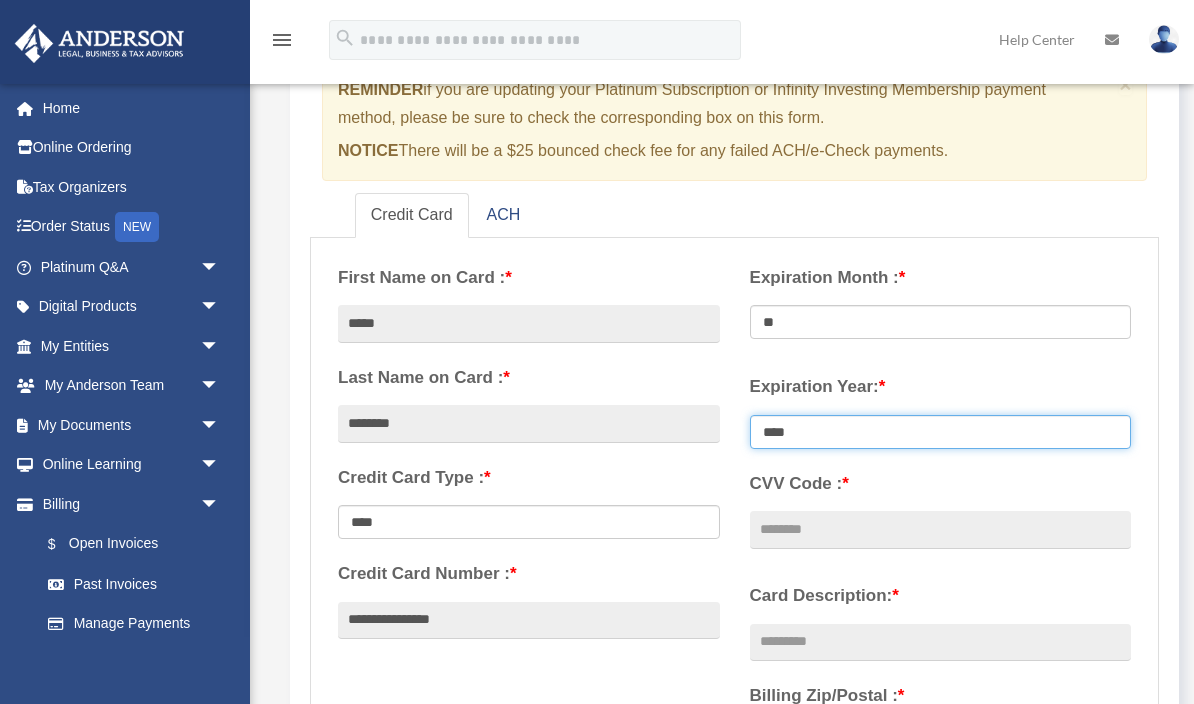 click on "****
****
****
****
****
****
****
**** ****" at bounding box center (941, 432) 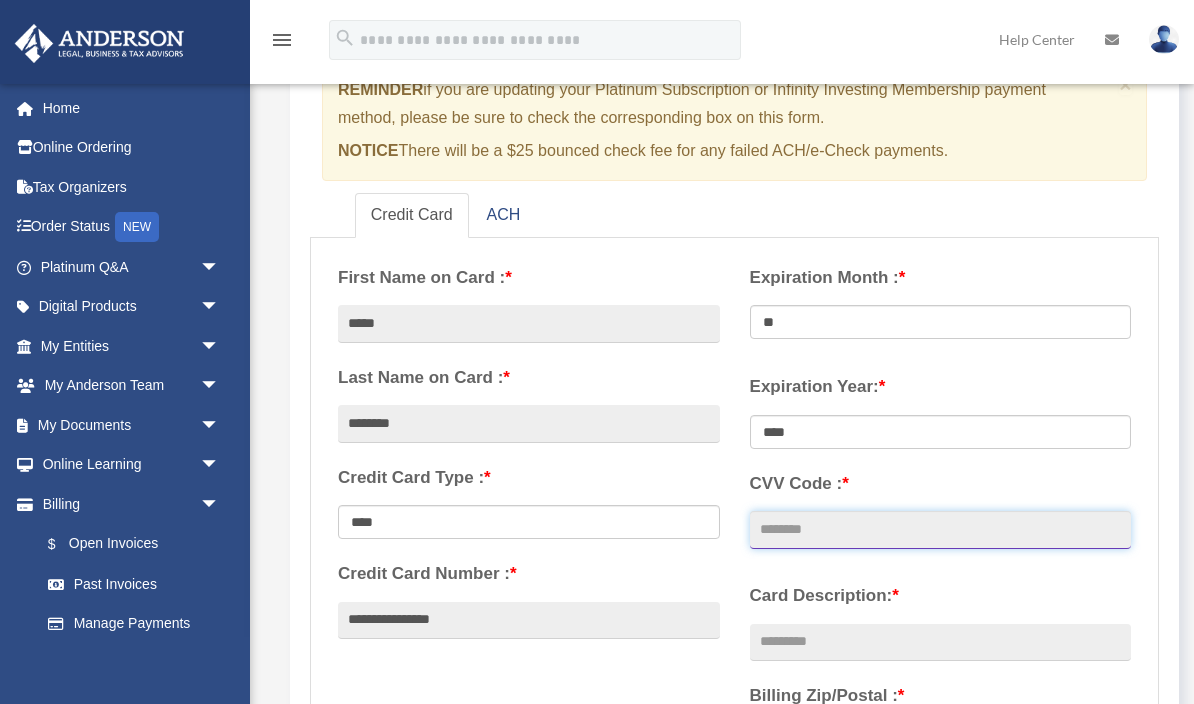 click on "CVV Code : *" at bounding box center [941, 530] 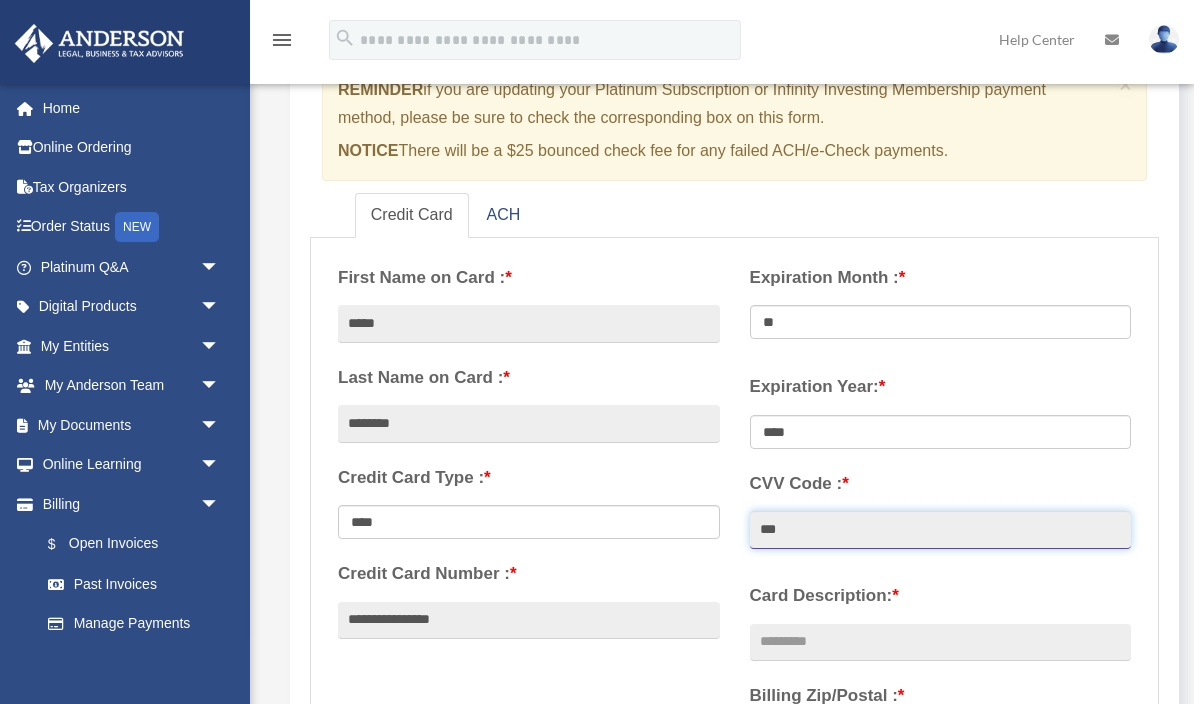 type on "***" 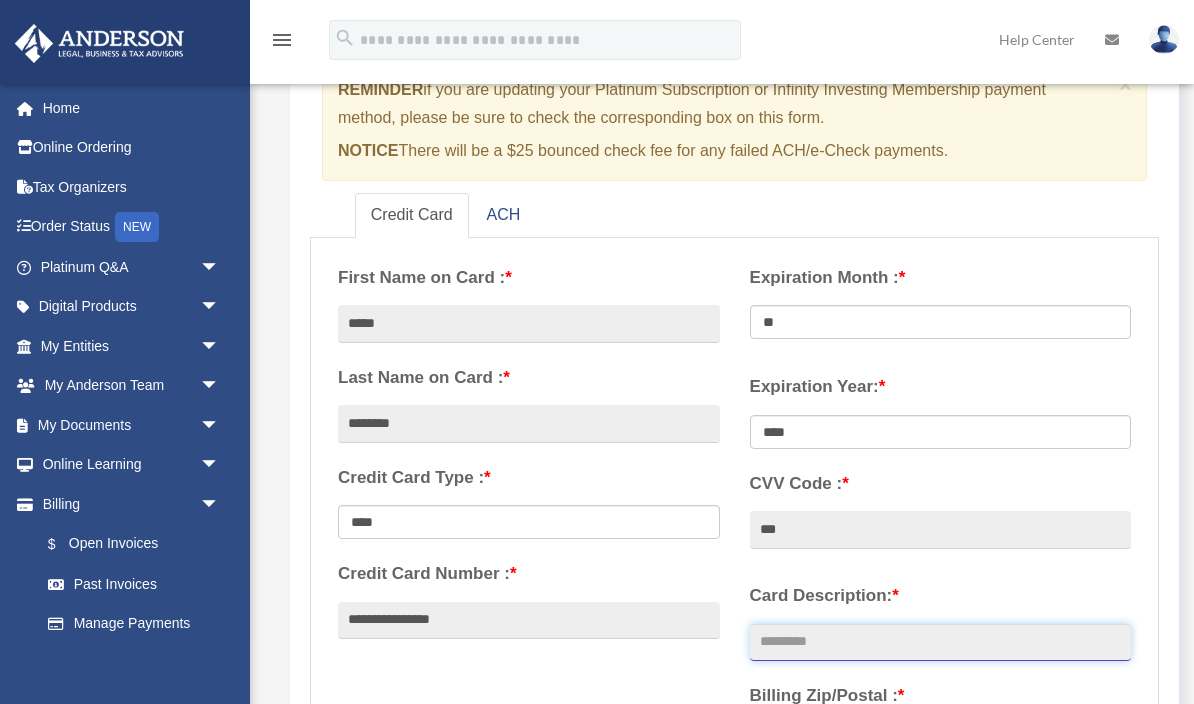 click on "Card Description: *" at bounding box center (941, 643) 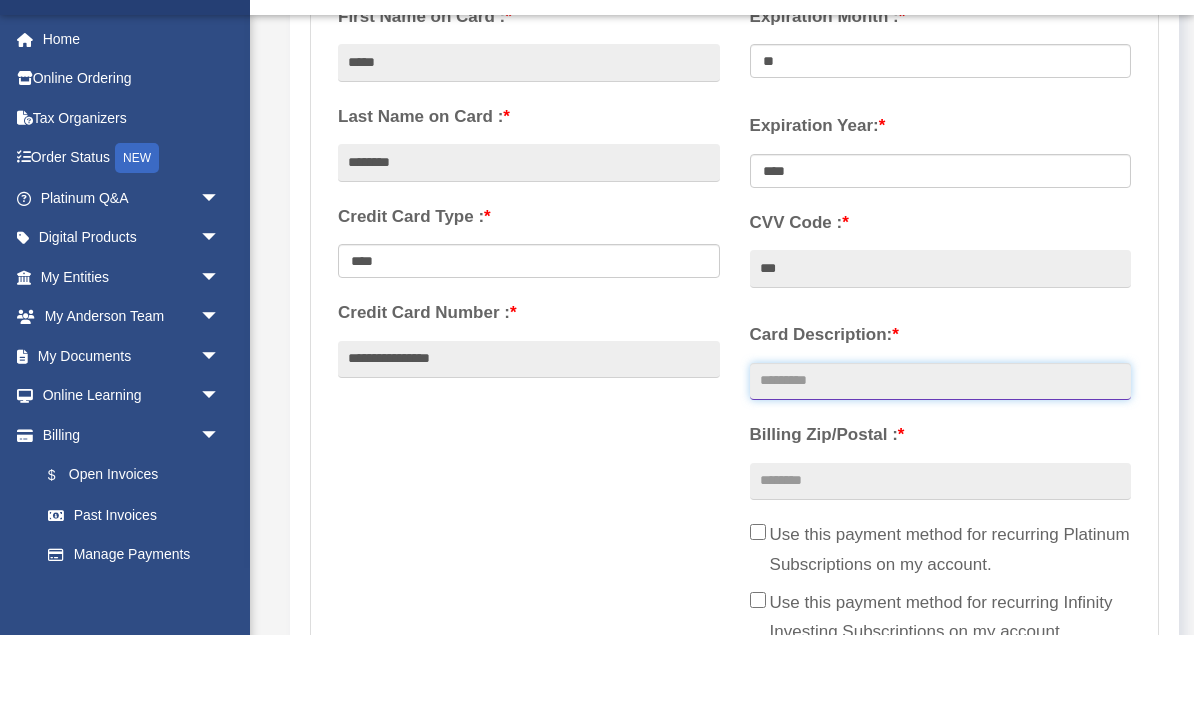 scroll, scrollTop: 426, scrollLeft: 0, axis: vertical 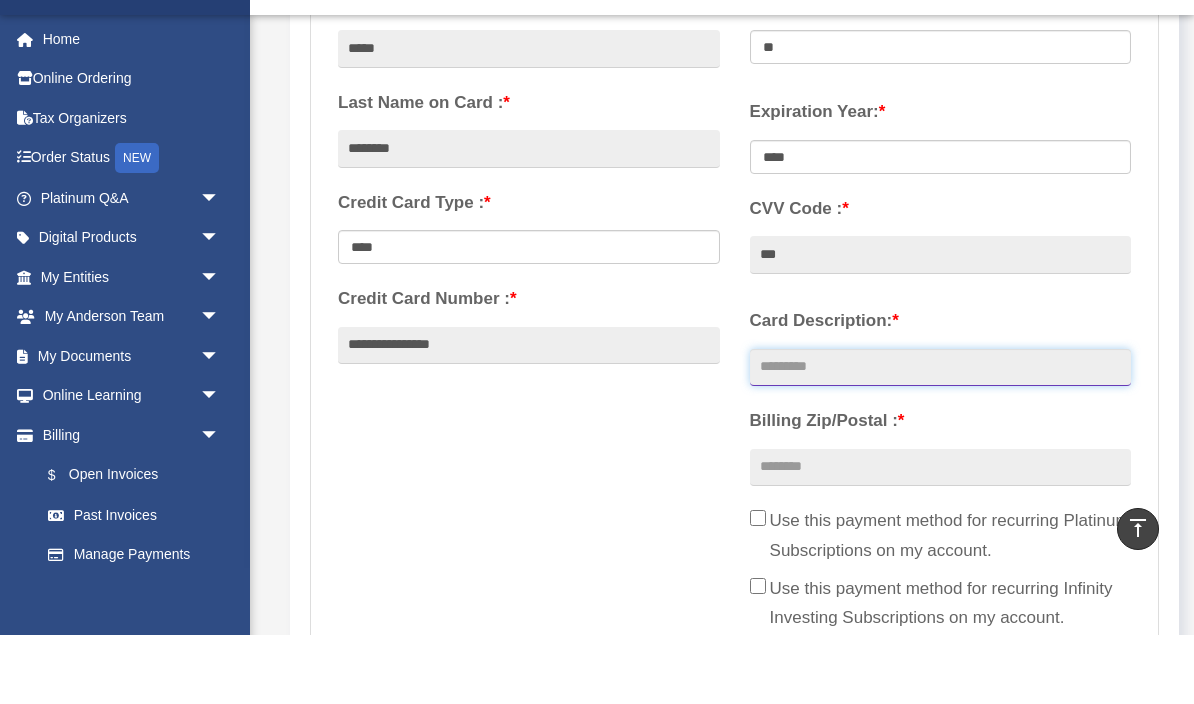 type on "*" 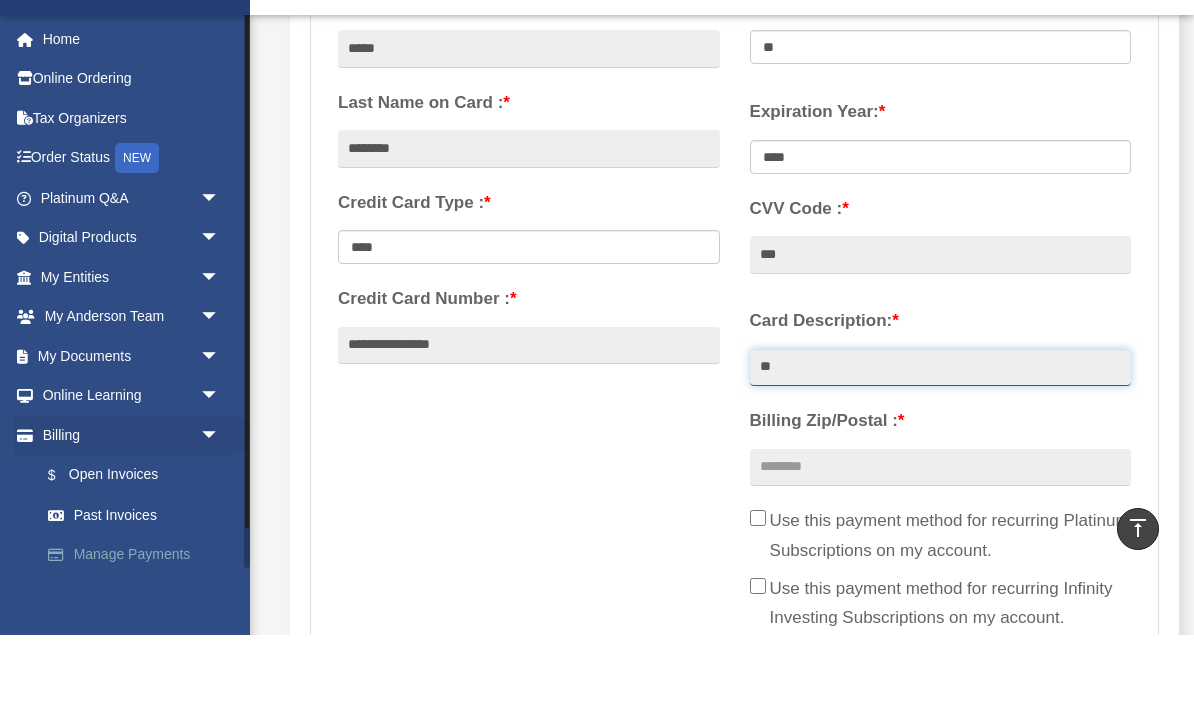 type on "*" 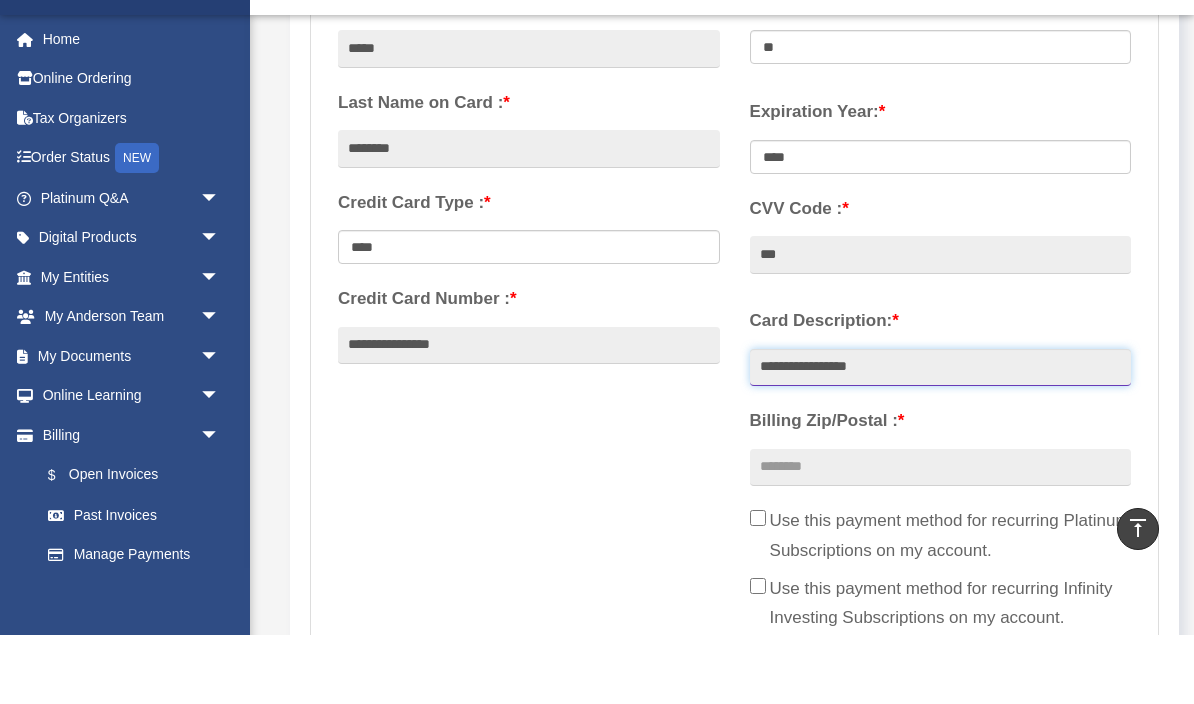 type on "**********" 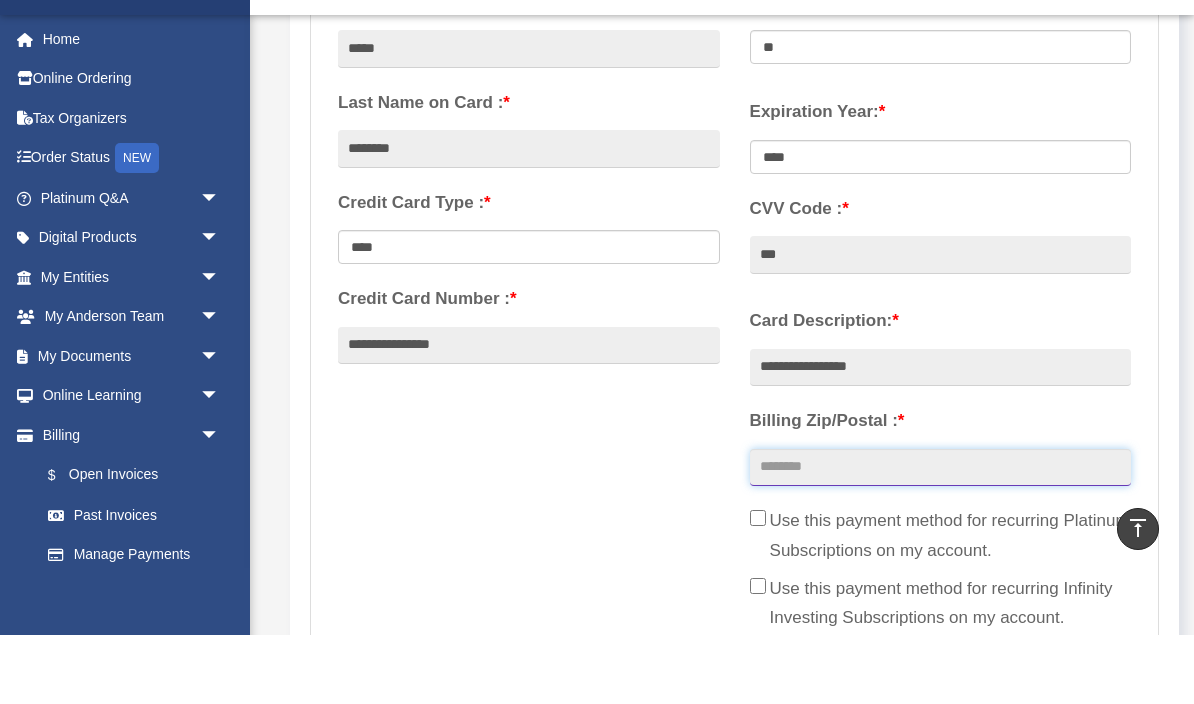 click on "Billing Zip/Postal : *" at bounding box center (941, 537) 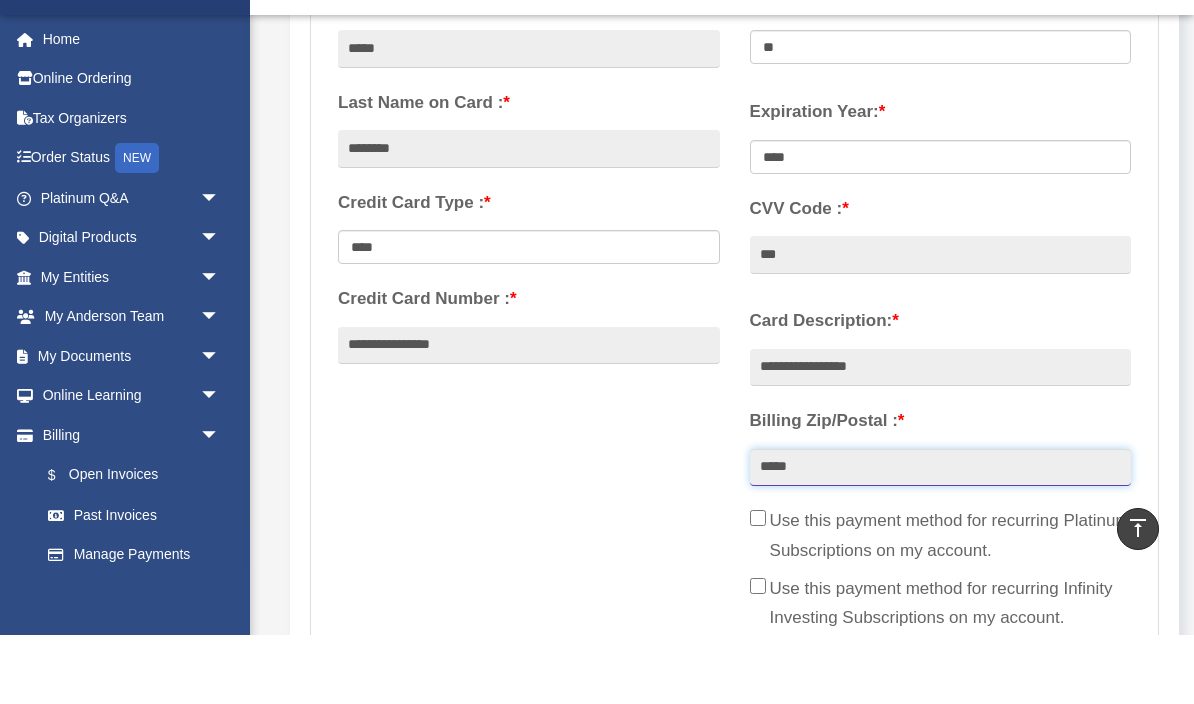 type on "*****" 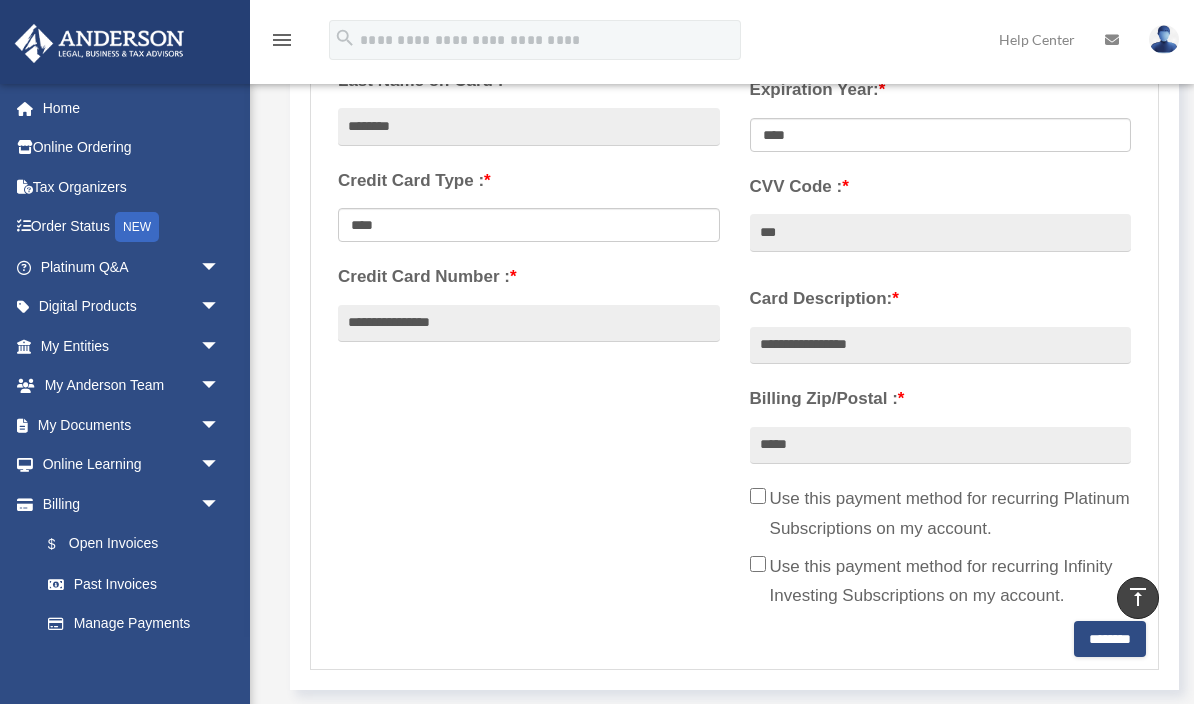 scroll, scrollTop: 516, scrollLeft: 0, axis: vertical 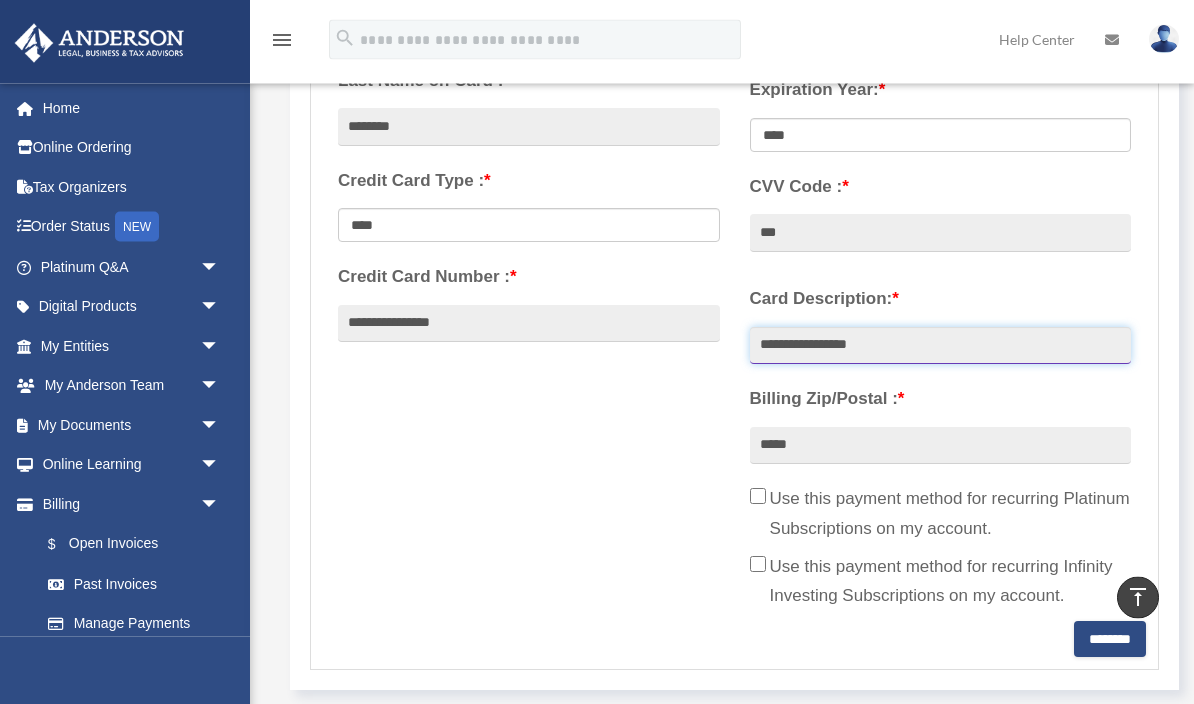 click on "**********" at bounding box center [941, 347] 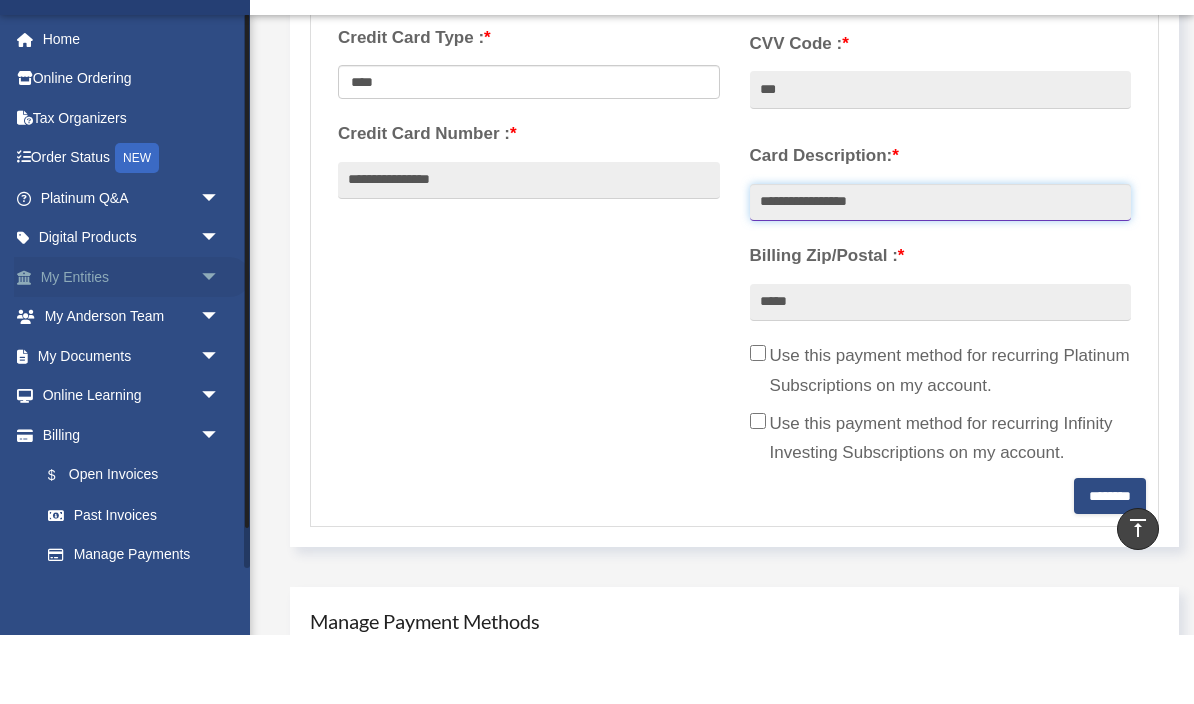 scroll, scrollTop: 676, scrollLeft: 0, axis: vertical 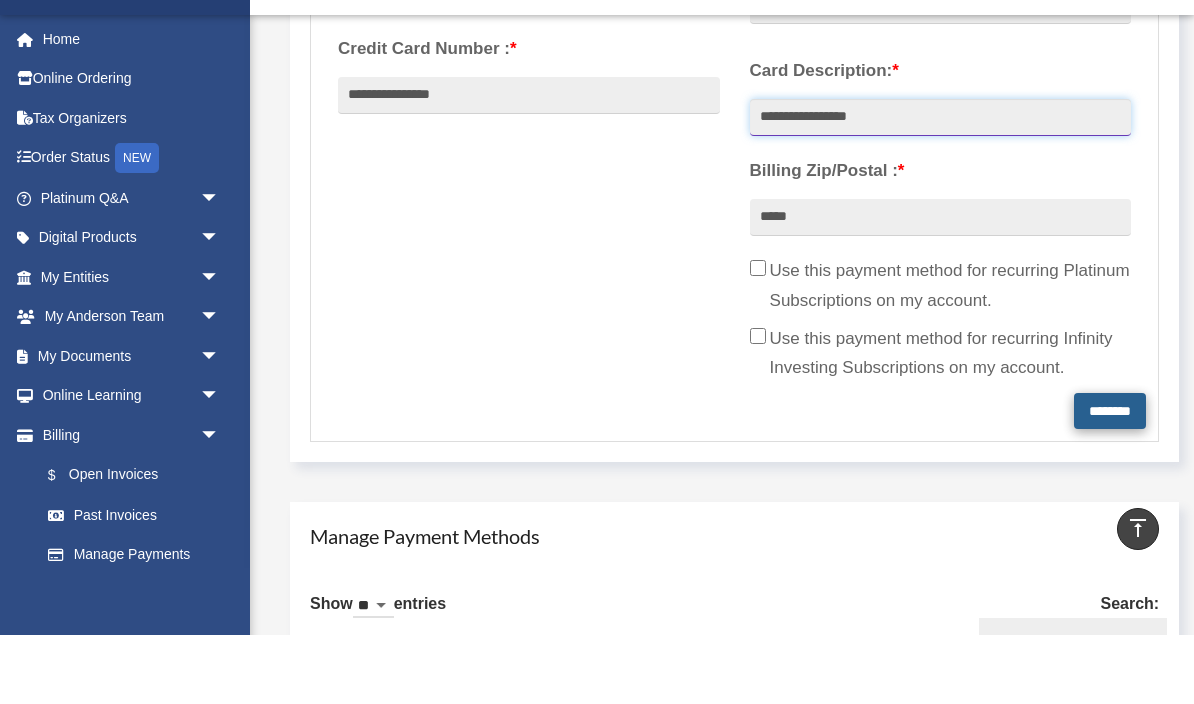 type on "**********" 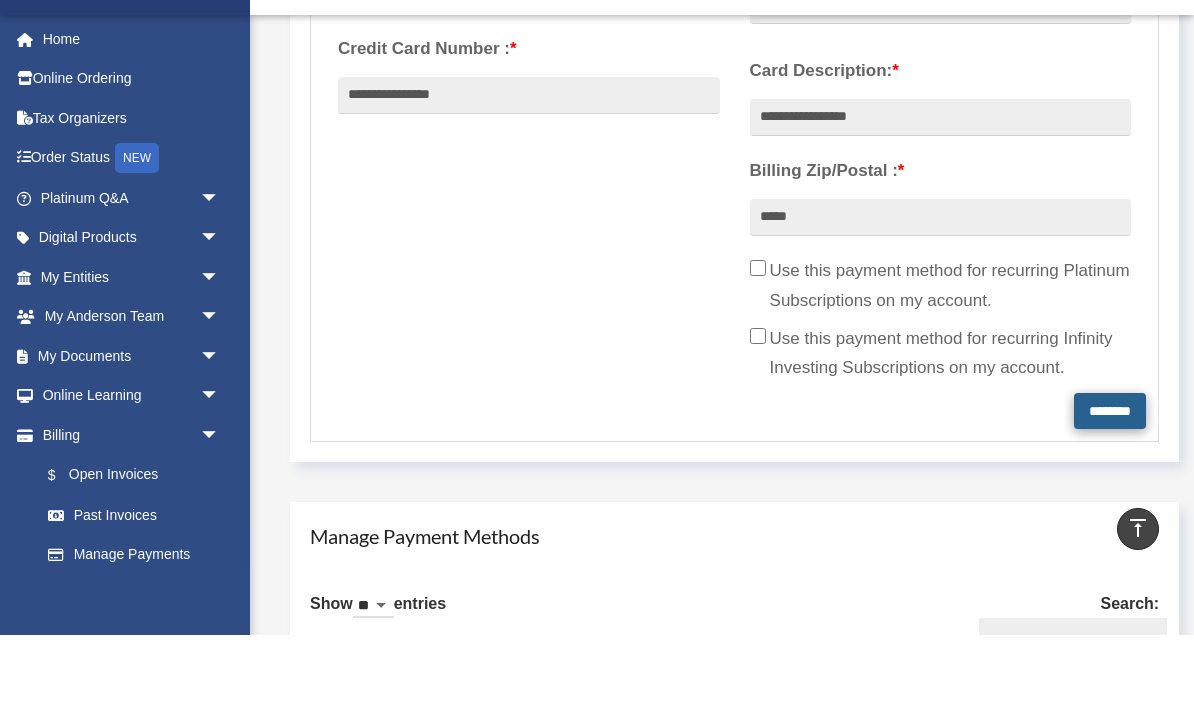 click on "********" at bounding box center [1110, 480] 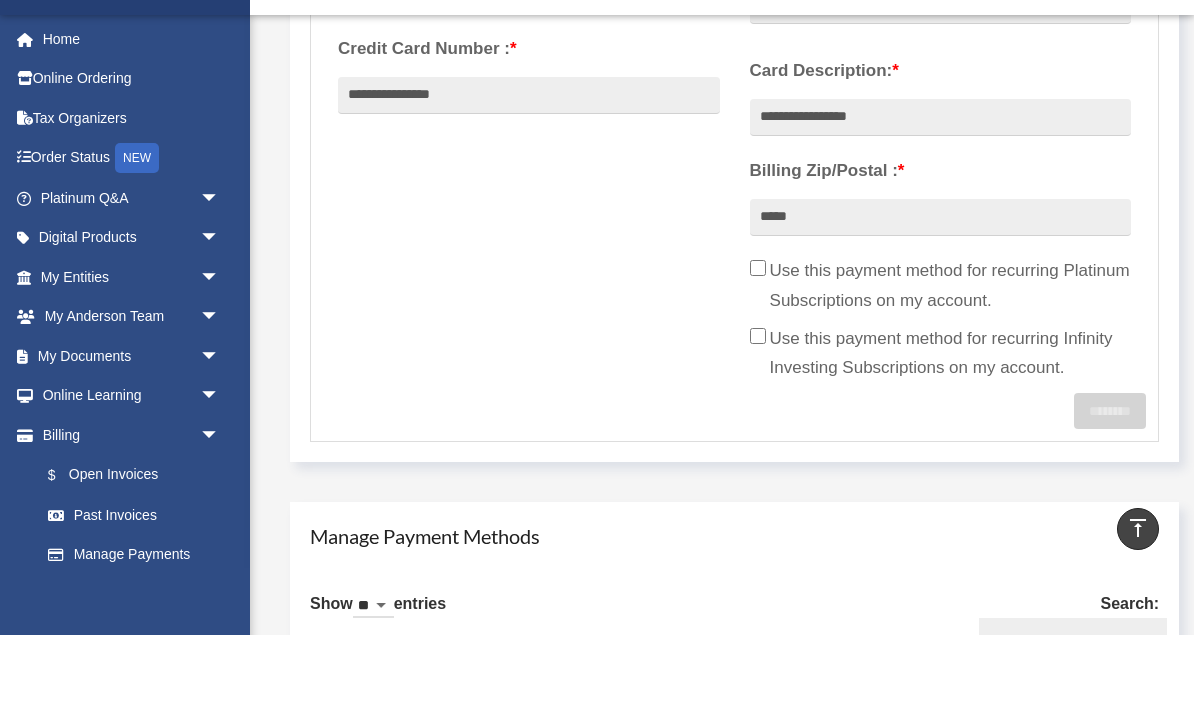click on "Remove" at bounding box center (787, 982) 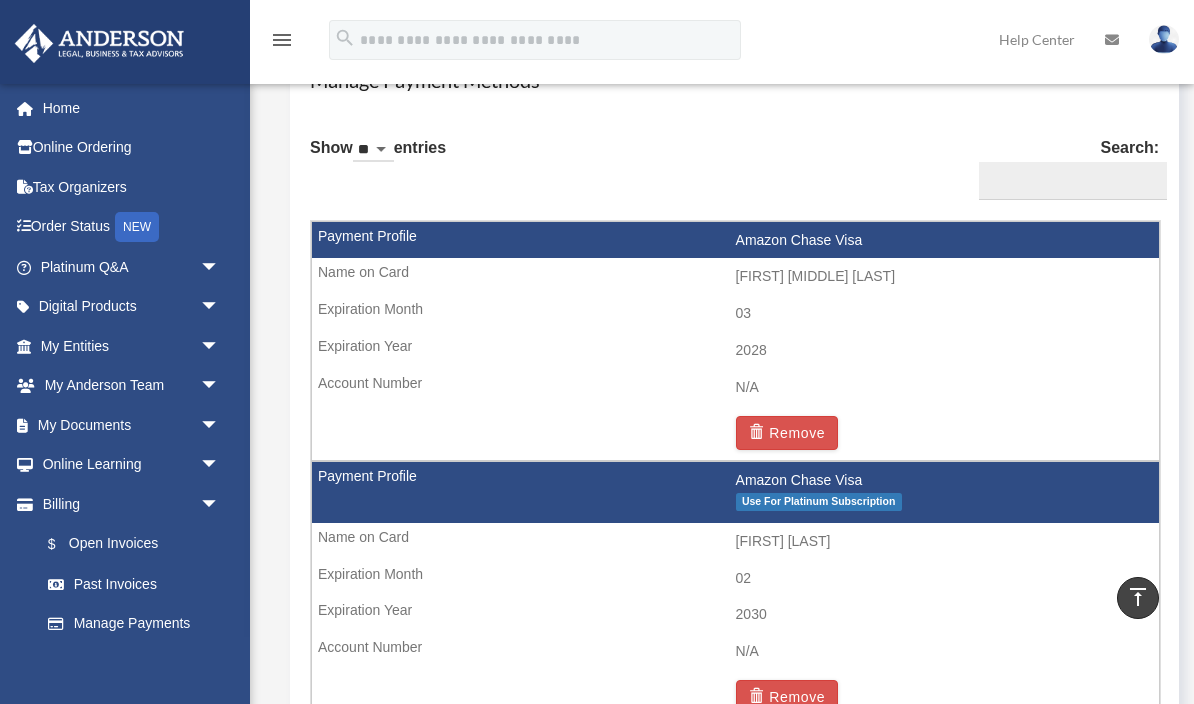 scroll, scrollTop: 1230, scrollLeft: 0, axis: vertical 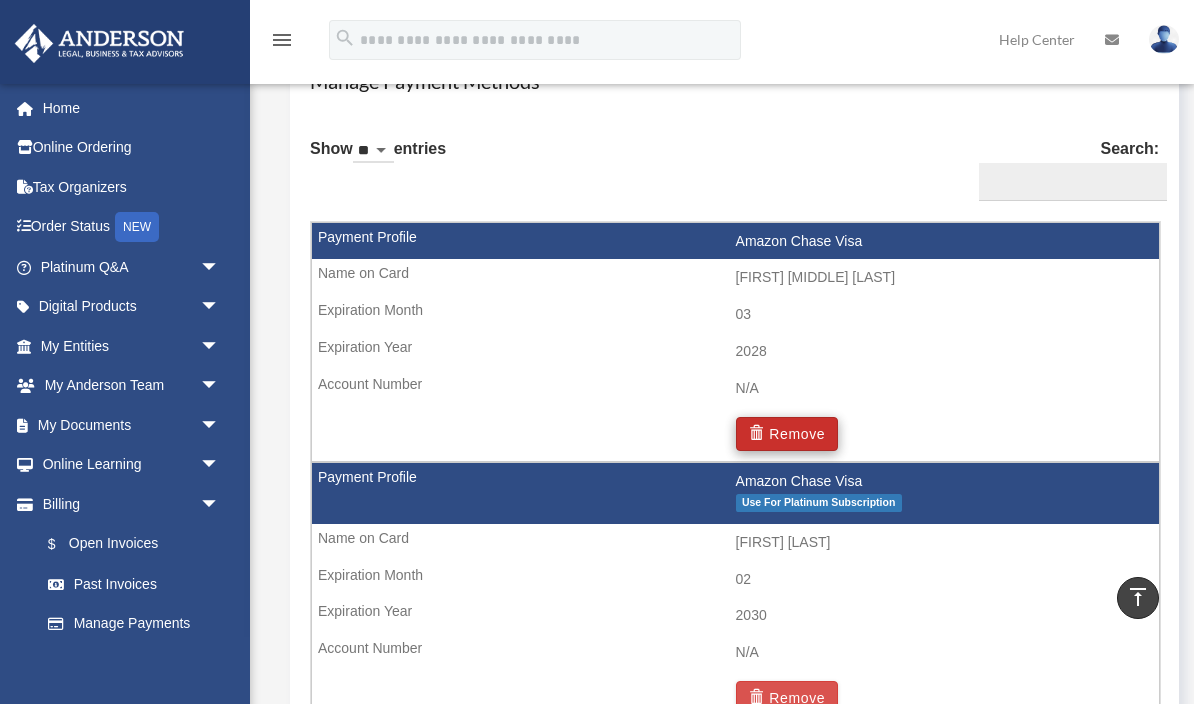click on "Remove" at bounding box center (787, 434) 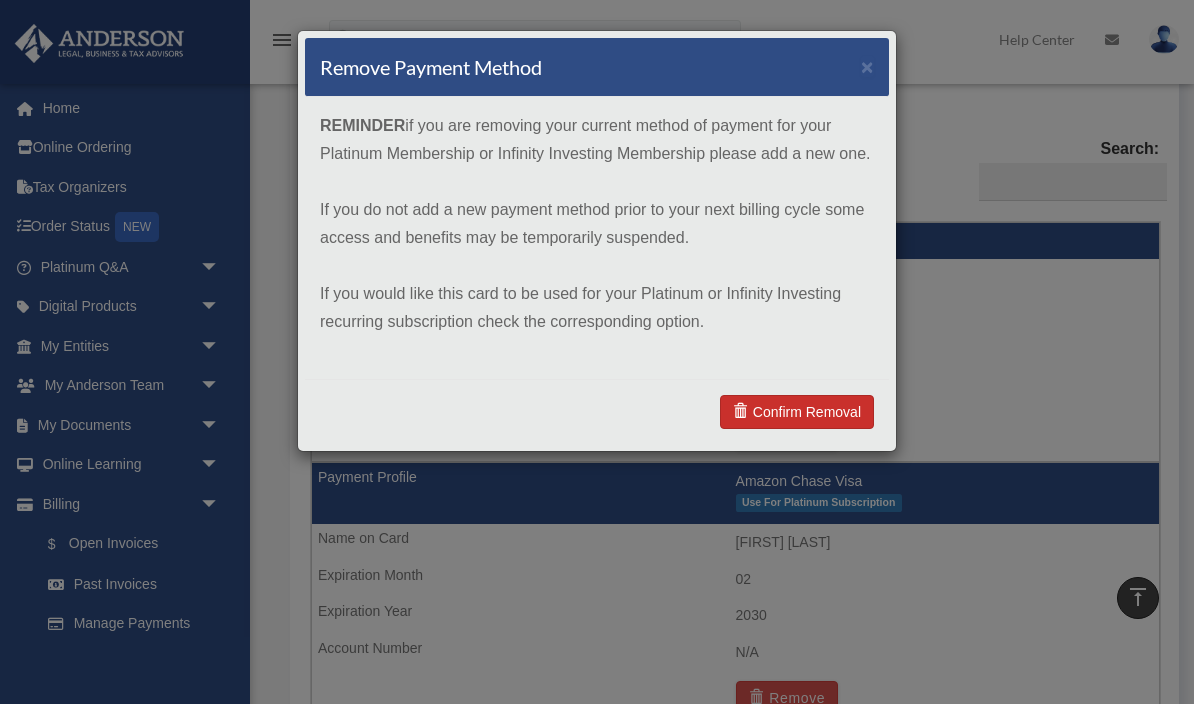 click on "Confirm Removal" at bounding box center (797, 412) 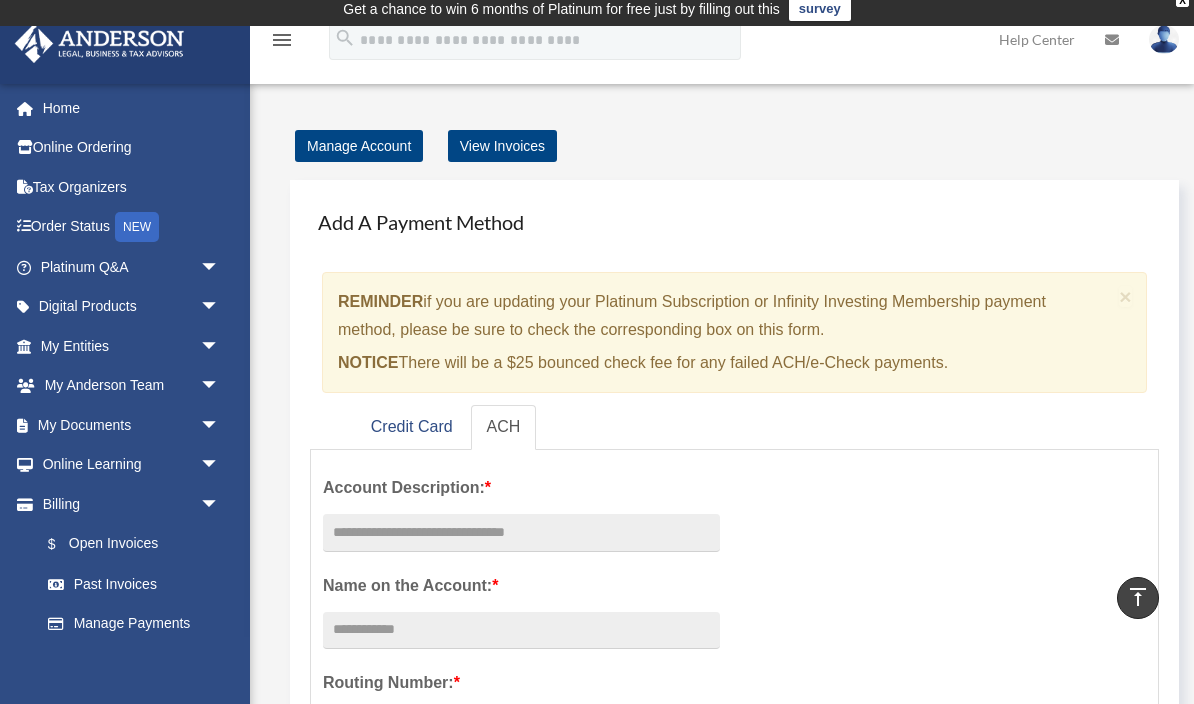 scroll, scrollTop: 0, scrollLeft: 0, axis: both 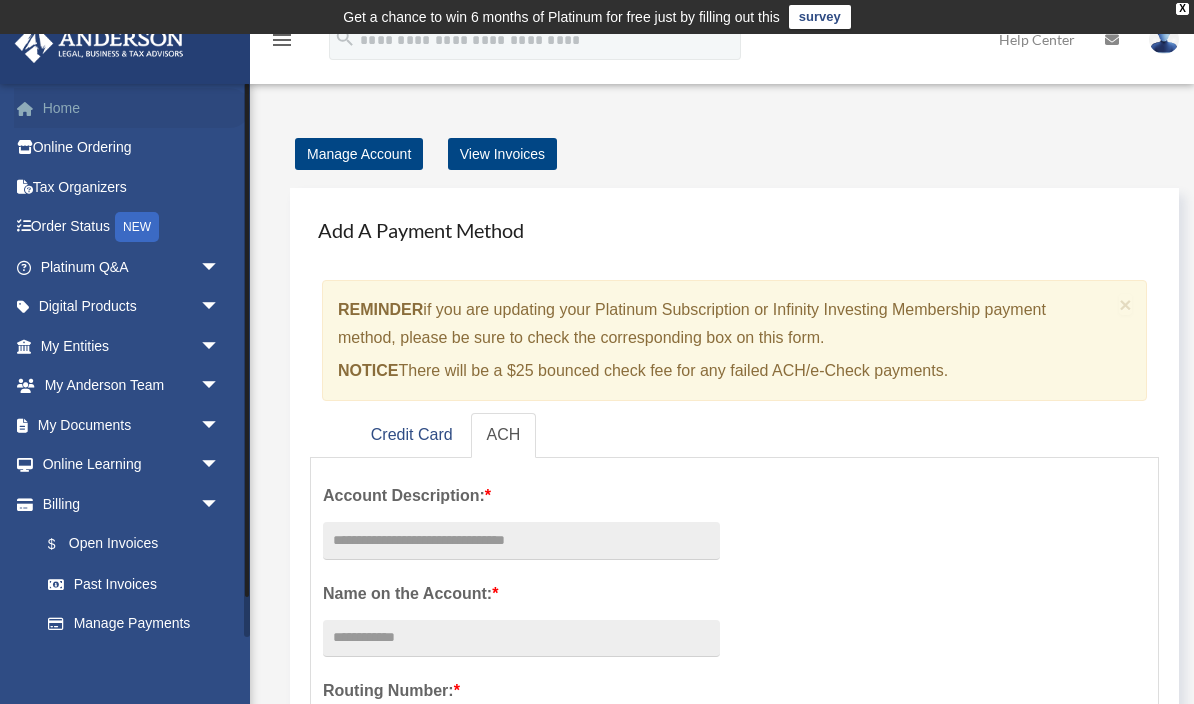 click on "Home" at bounding box center [132, 108] 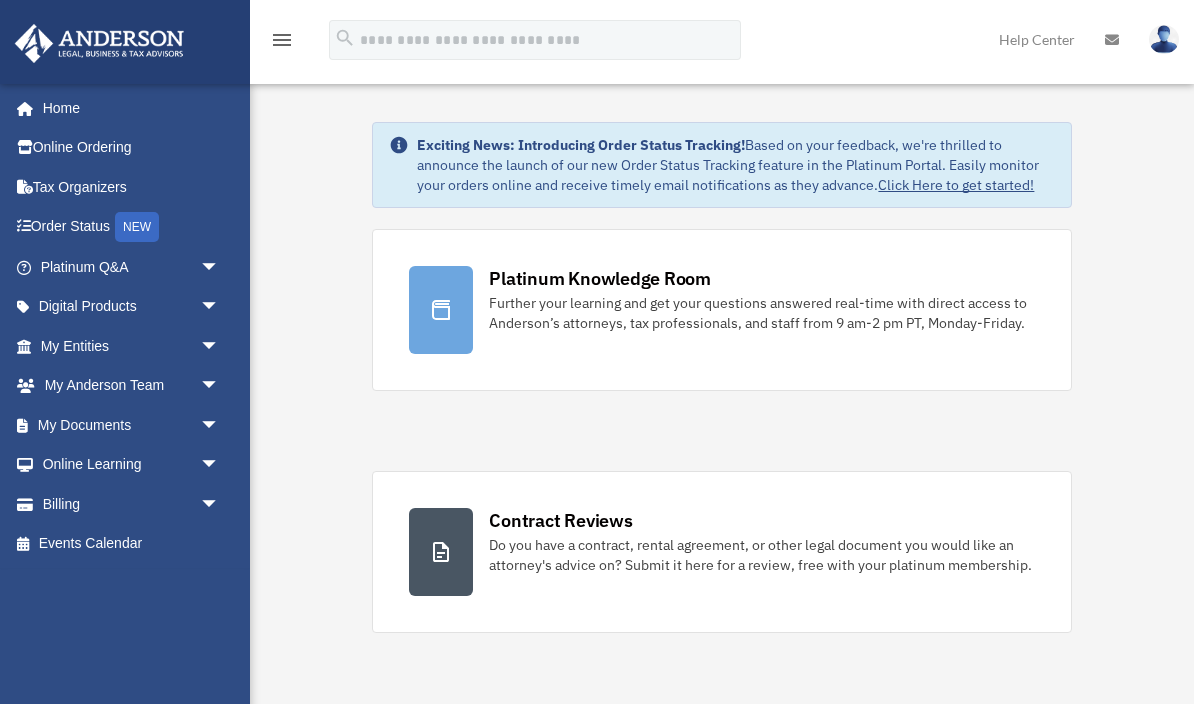 scroll, scrollTop: 0, scrollLeft: 0, axis: both 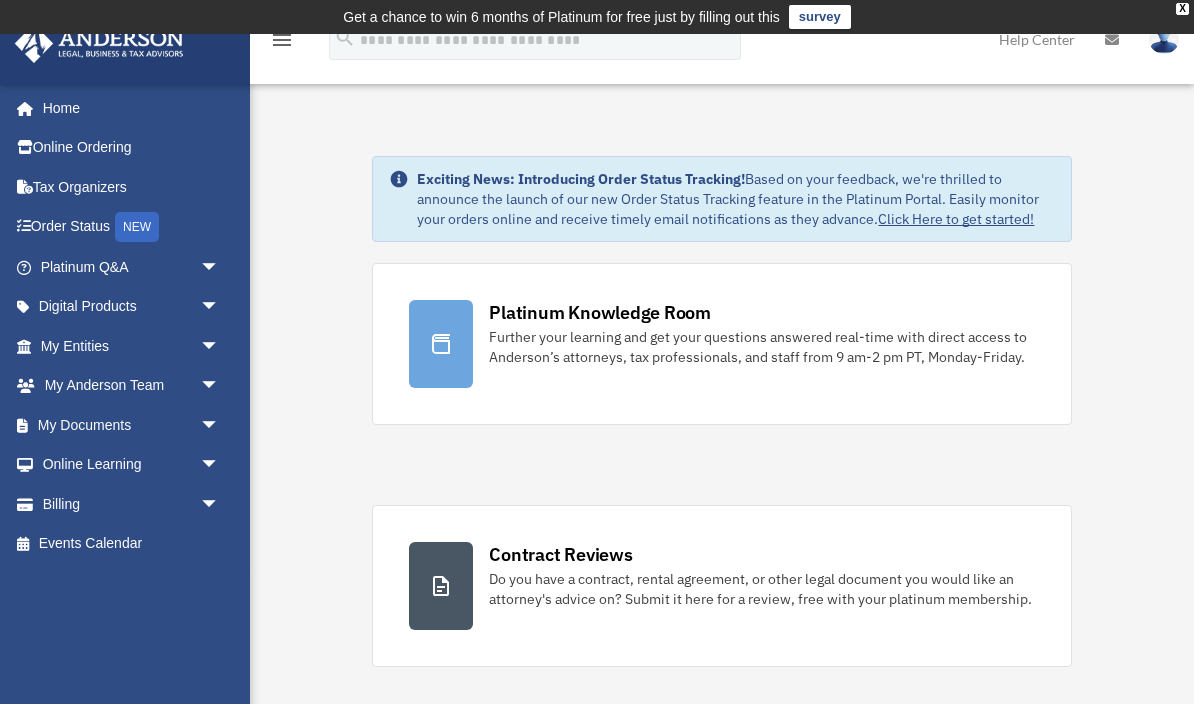 click on "Get a chance to win 6 months of Platinum for free just by filling out this
survey" at bounding box center (597, 17) 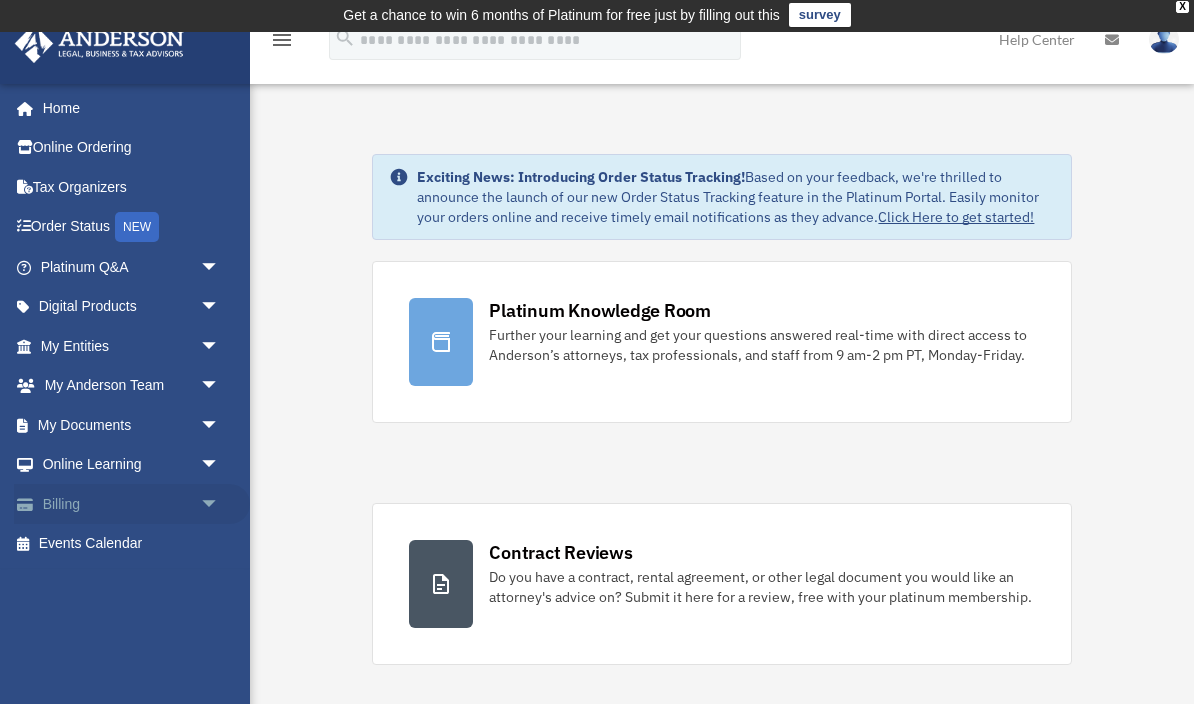 click on "Billing arrow_drop_down" at bounding box center [132, 504] 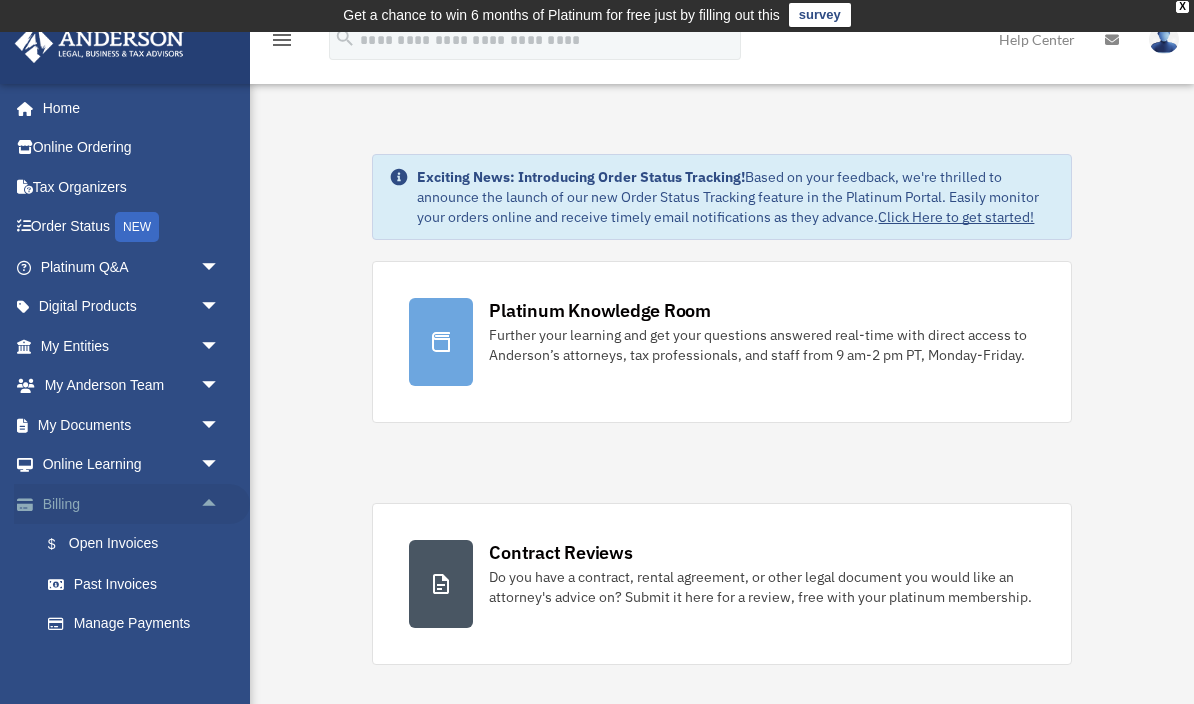 click on "Billing arrow_drop_up" at bounding box center [132, 504] 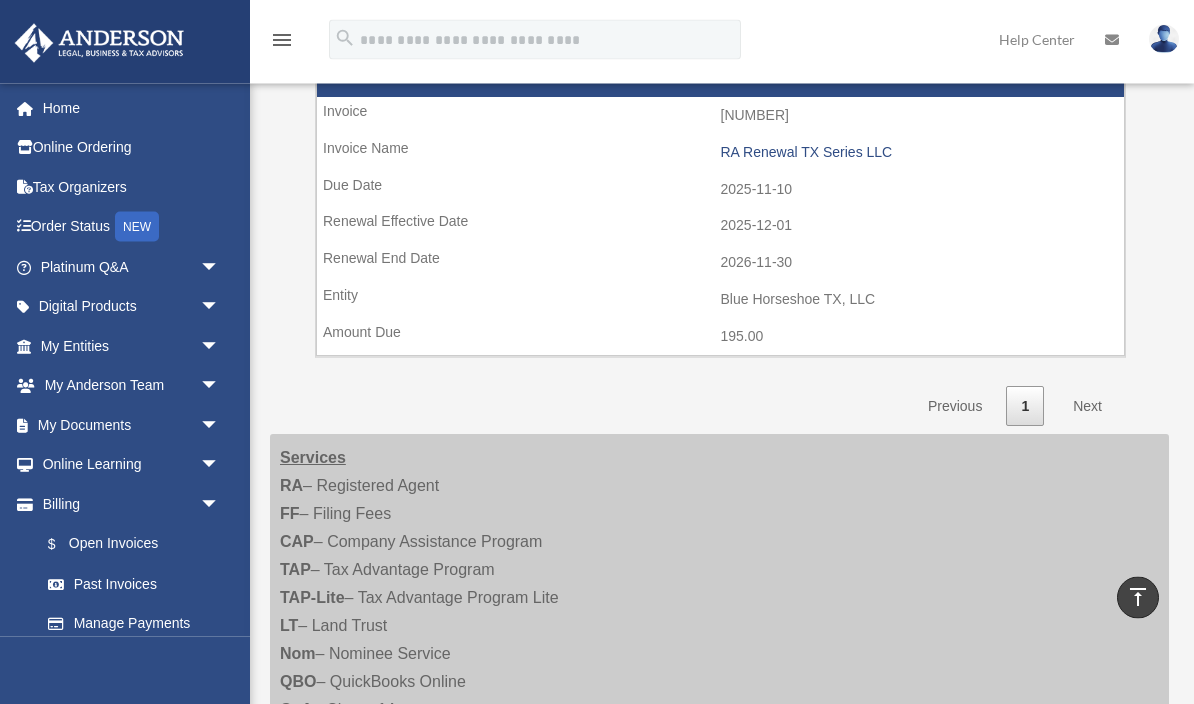 scroll, scrollTop: 1289, scrollLeft: 0, axis: vertical 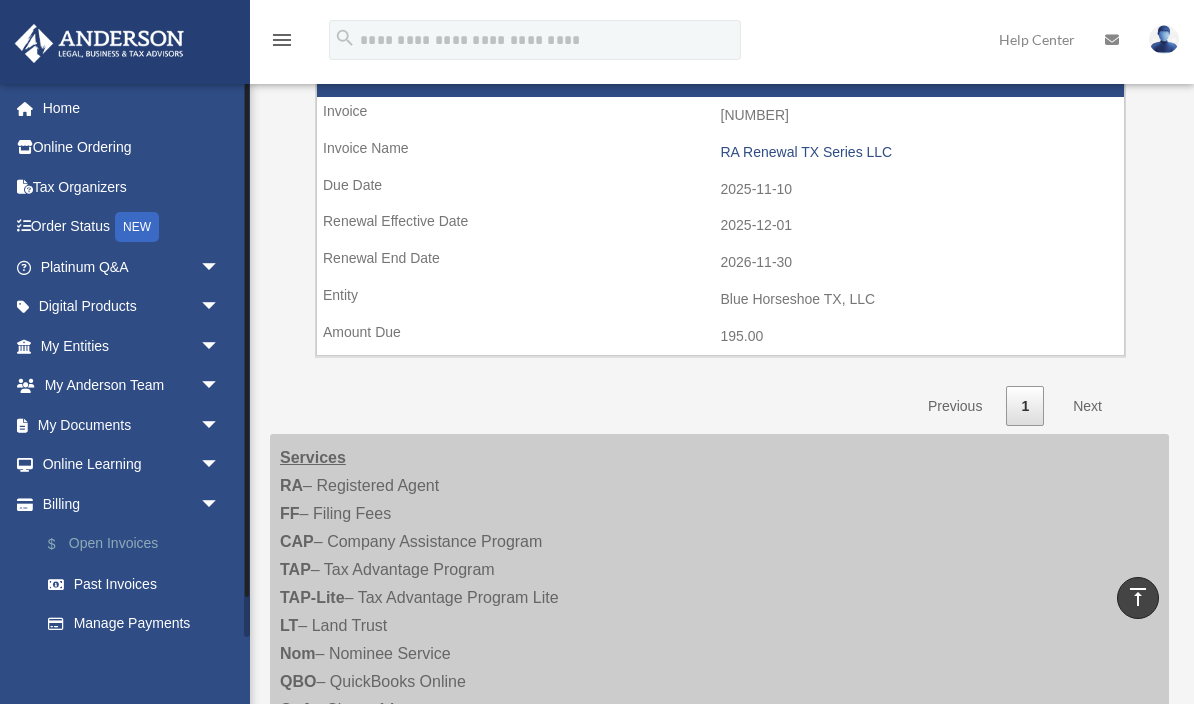click on "$ Open Invoices" at bounding box center (139, 544) 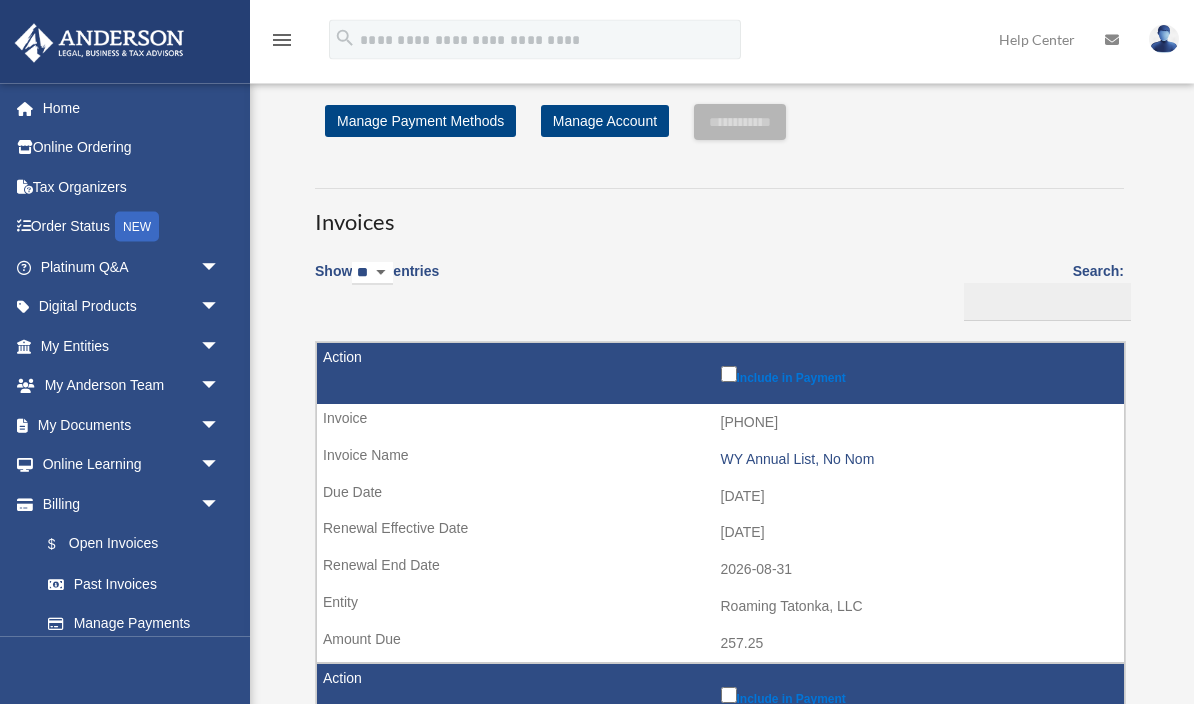 scroll, scrollTop: 9, scrollLeft: 0, axis: vertical 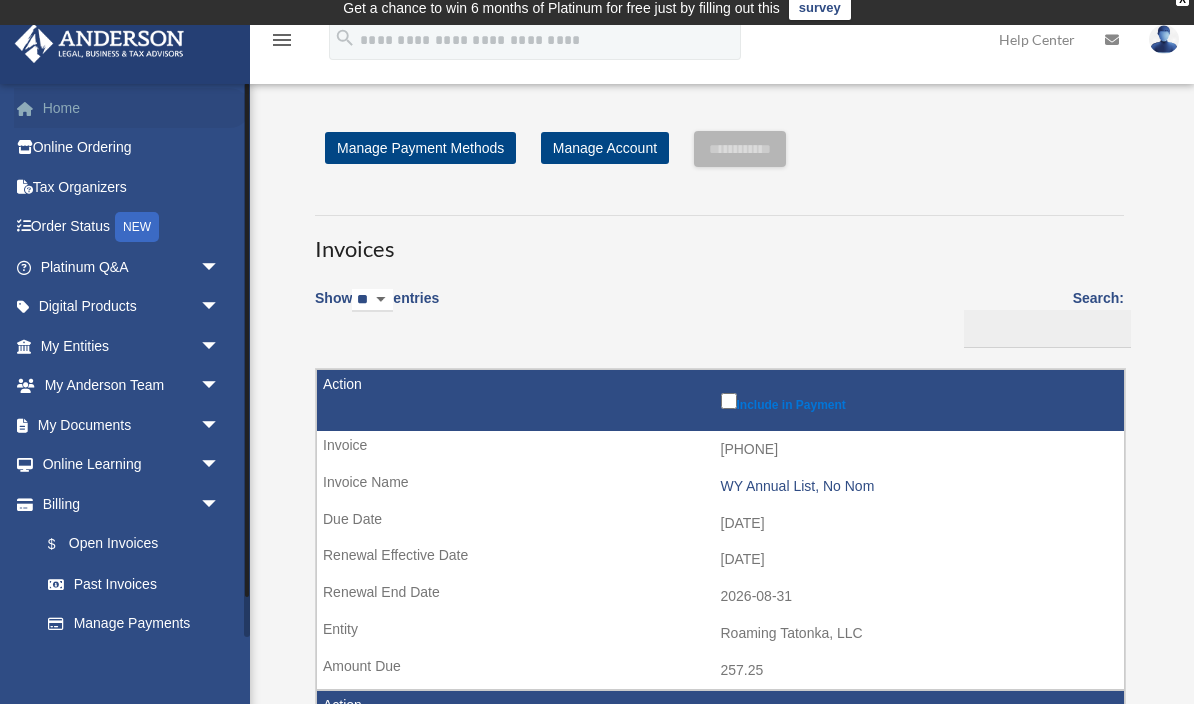 click on "Home" at bounding box center (132, 108) 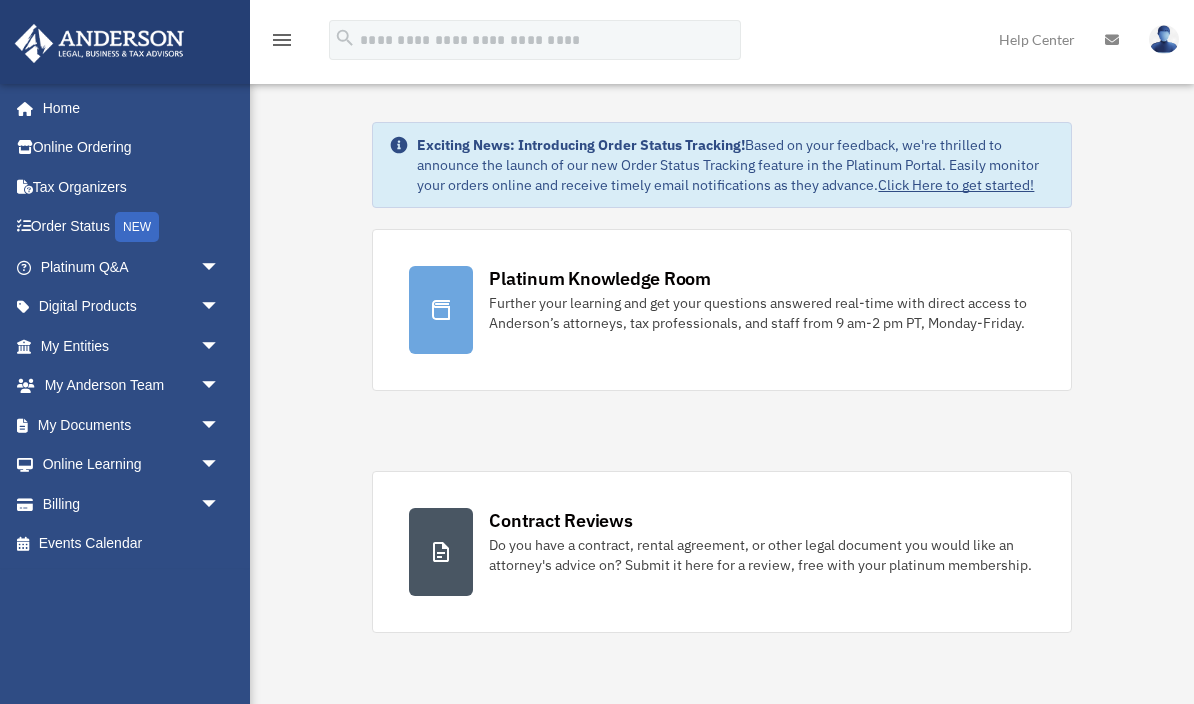 scroll, scrollTop: 0, scrollLeft: 0, axis: both 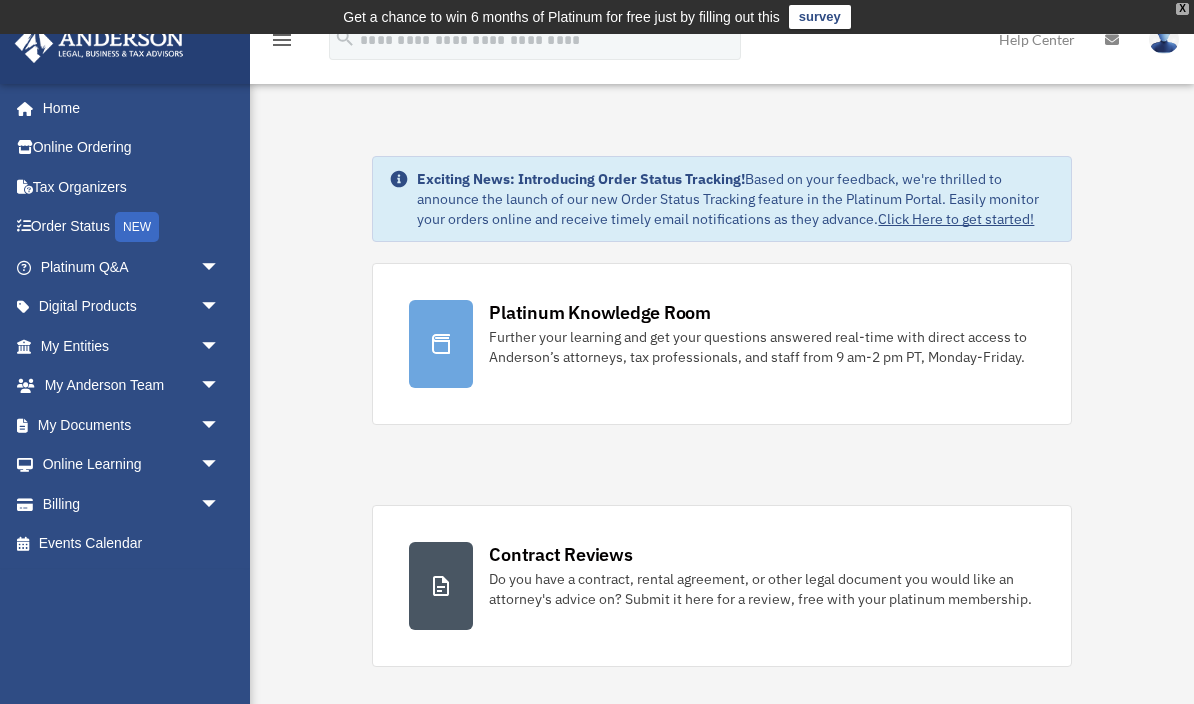 click on "X" at bounding box center (1182, 9) 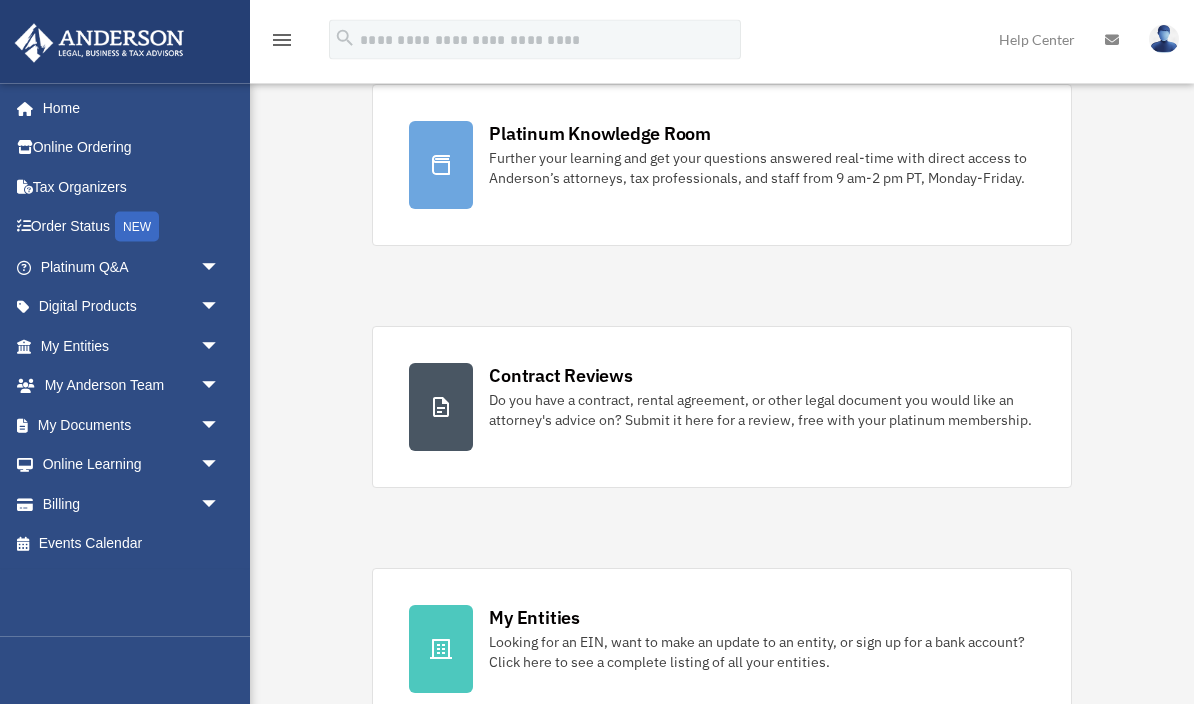 scroll, scrollTop: 0, scrollLeft: 0, axis: both 